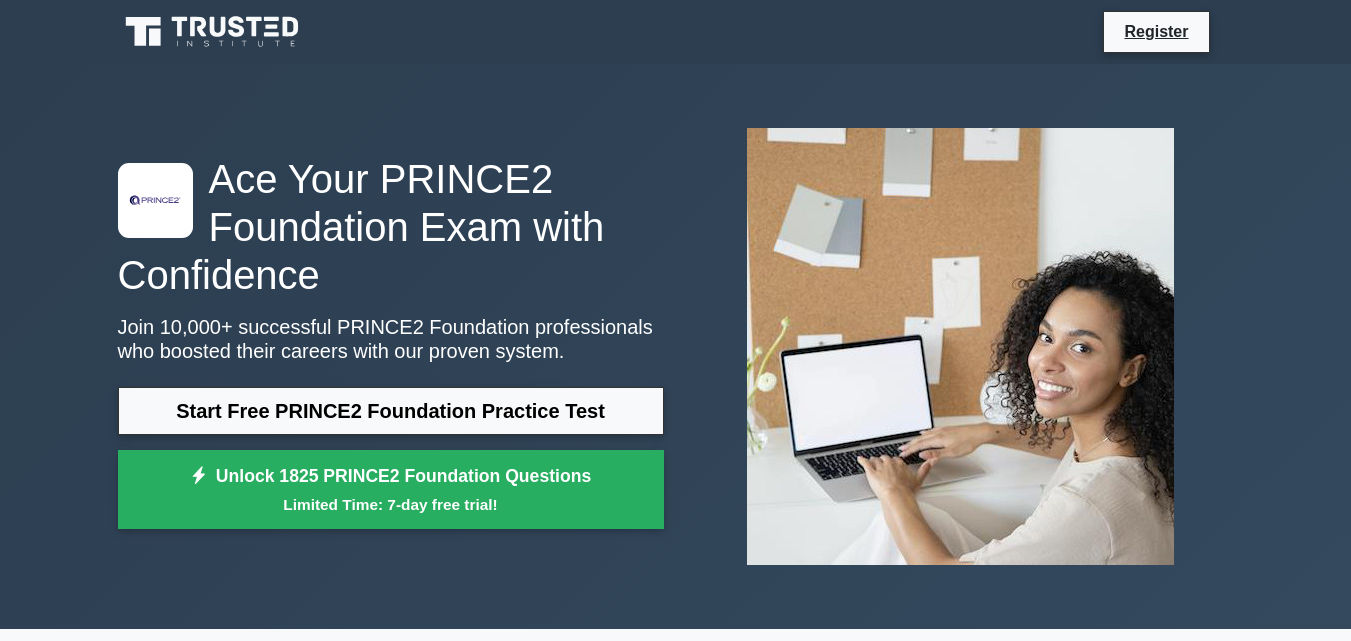 scroll, scrollTop: 0, scrollLeft: 0, axis: both 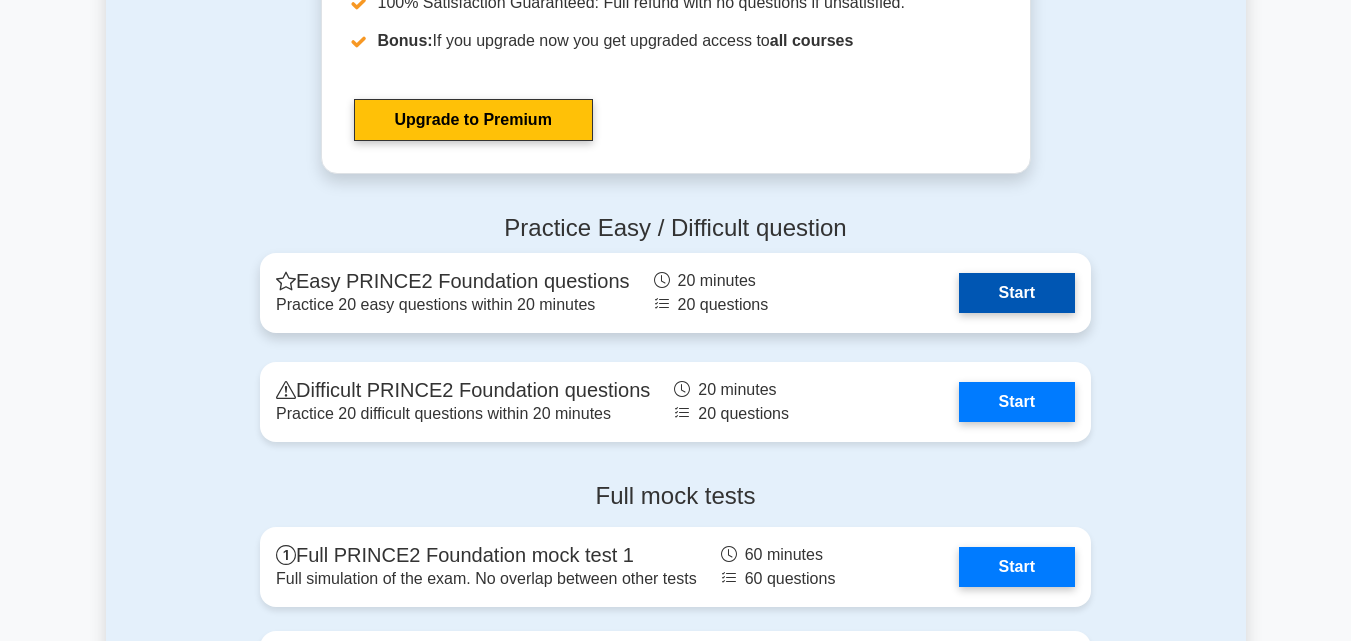 click on "Start" at bounding box center [1017, 293] 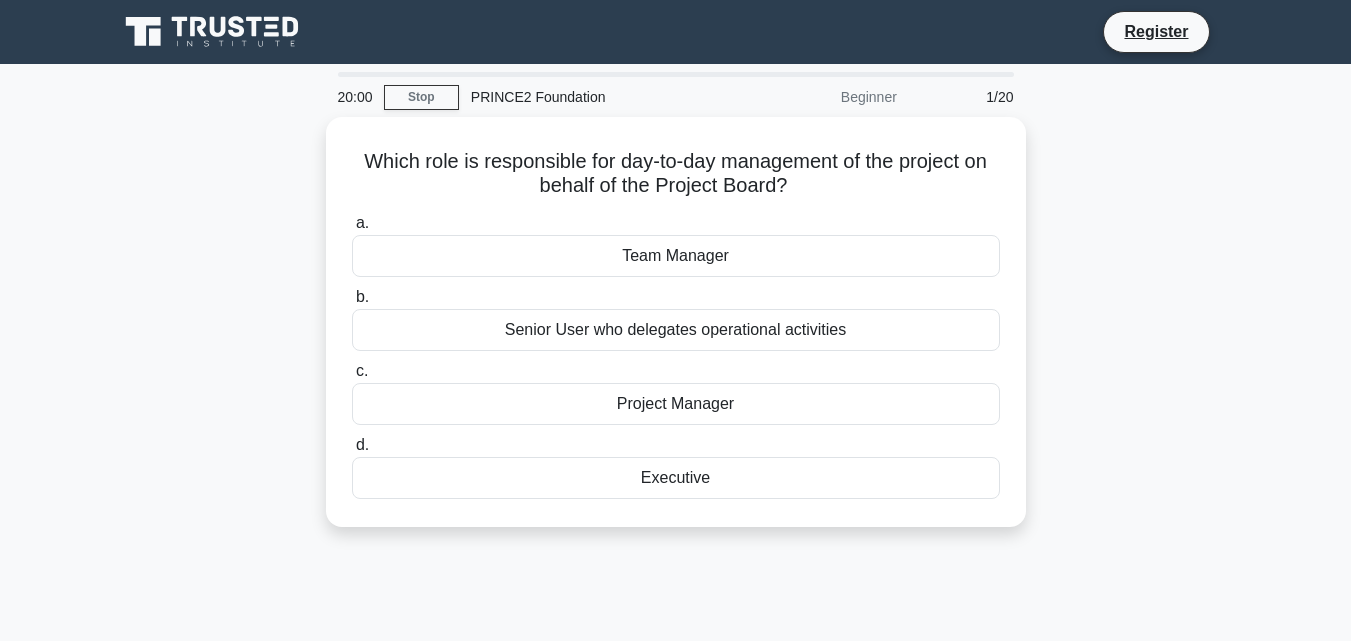 scroll, scrollTop: 0, scrollLeft: 0, axis: both 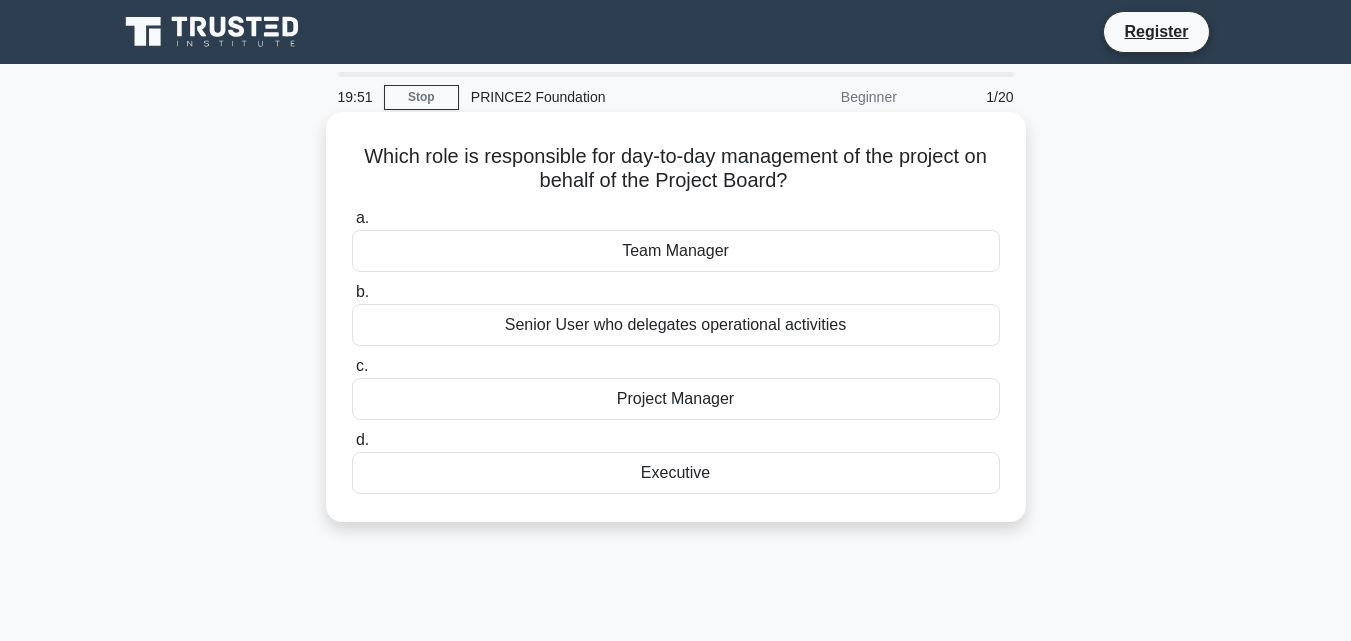 click on "Team Manager" at bounding box center (676, 251) 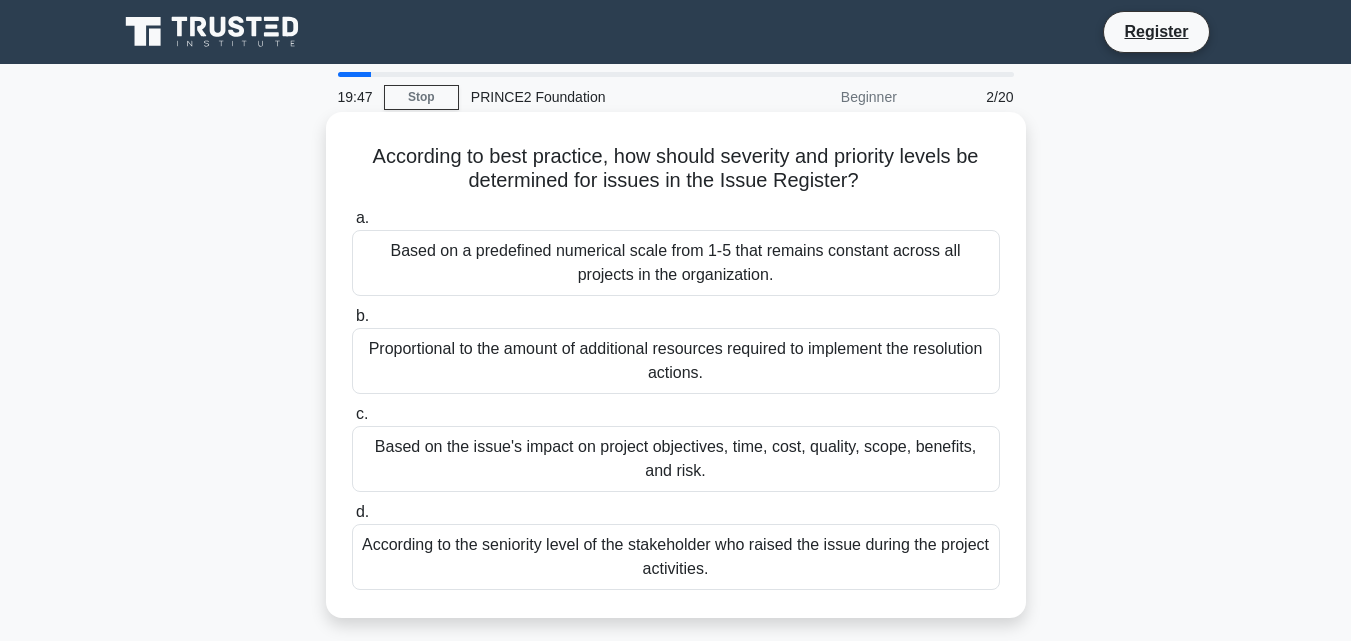 click on "Based on a predefined numerical scale from 1-5 that remains constant across all projects in the organization." at bounding box center [676, 263] 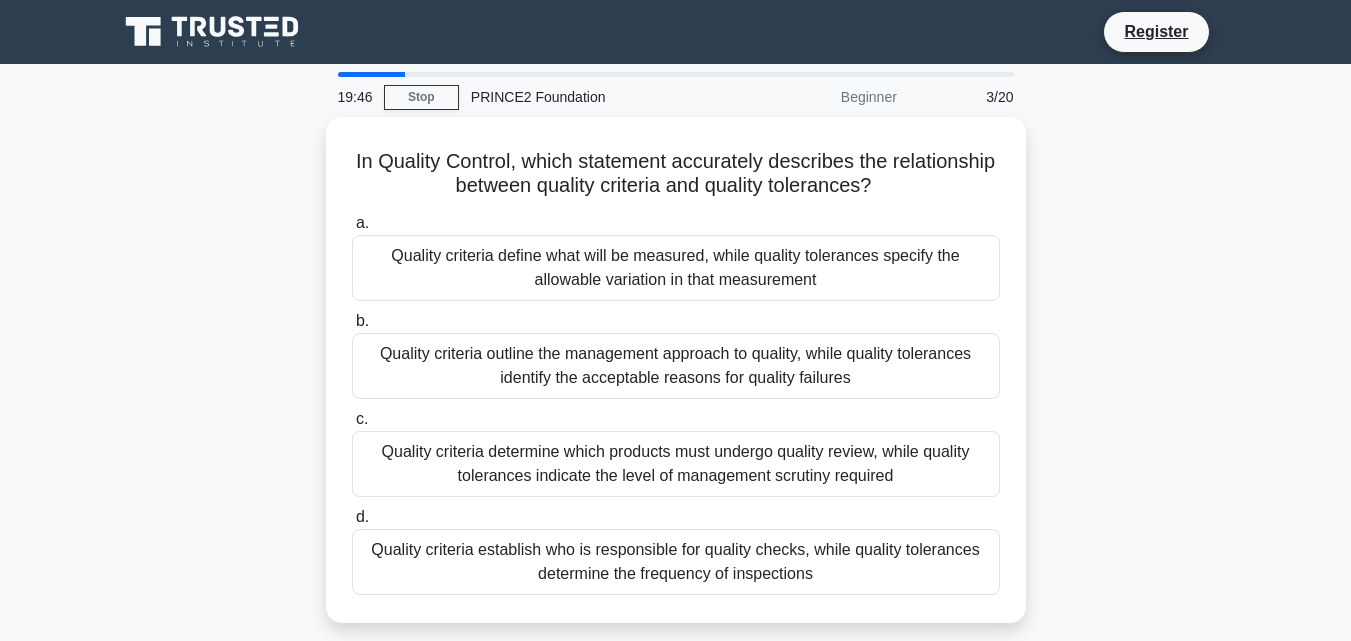 click on "Quality criteria define what will be measured, while quality tolerances specify the allowable variation in that measurement" at bounding box center (676, 268) 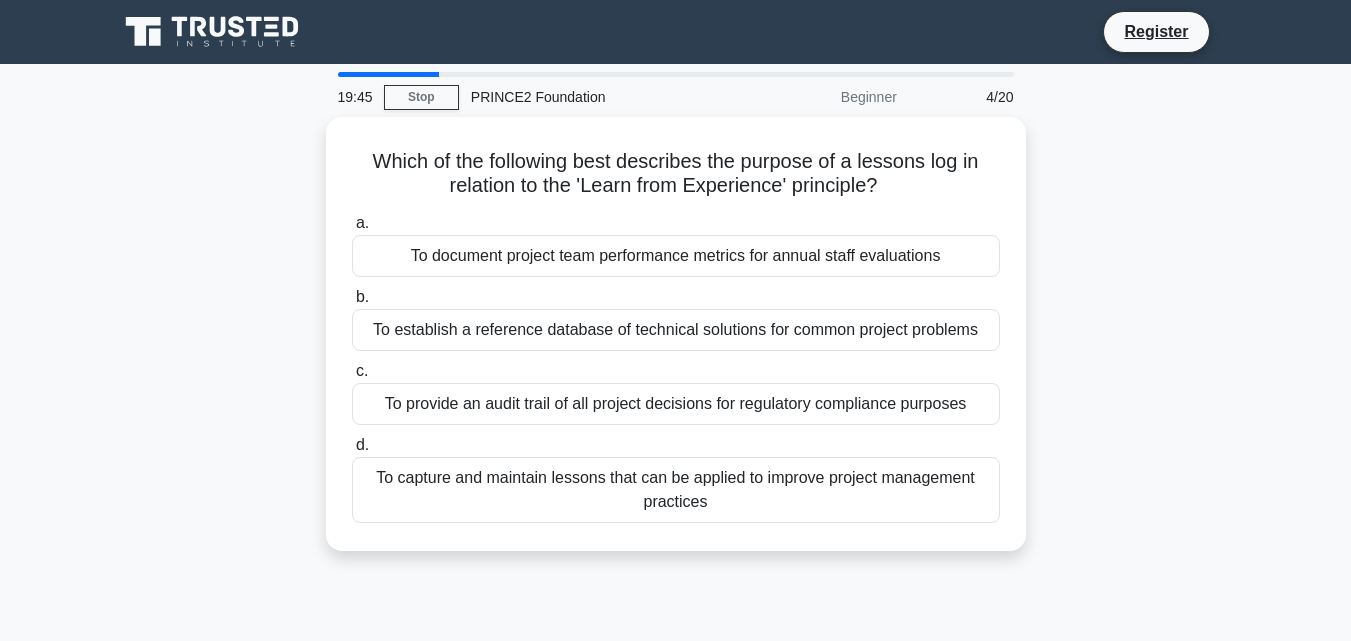 click on "To document project team performance metrics for annual staff evaluations" at bounding box center (676, 256) 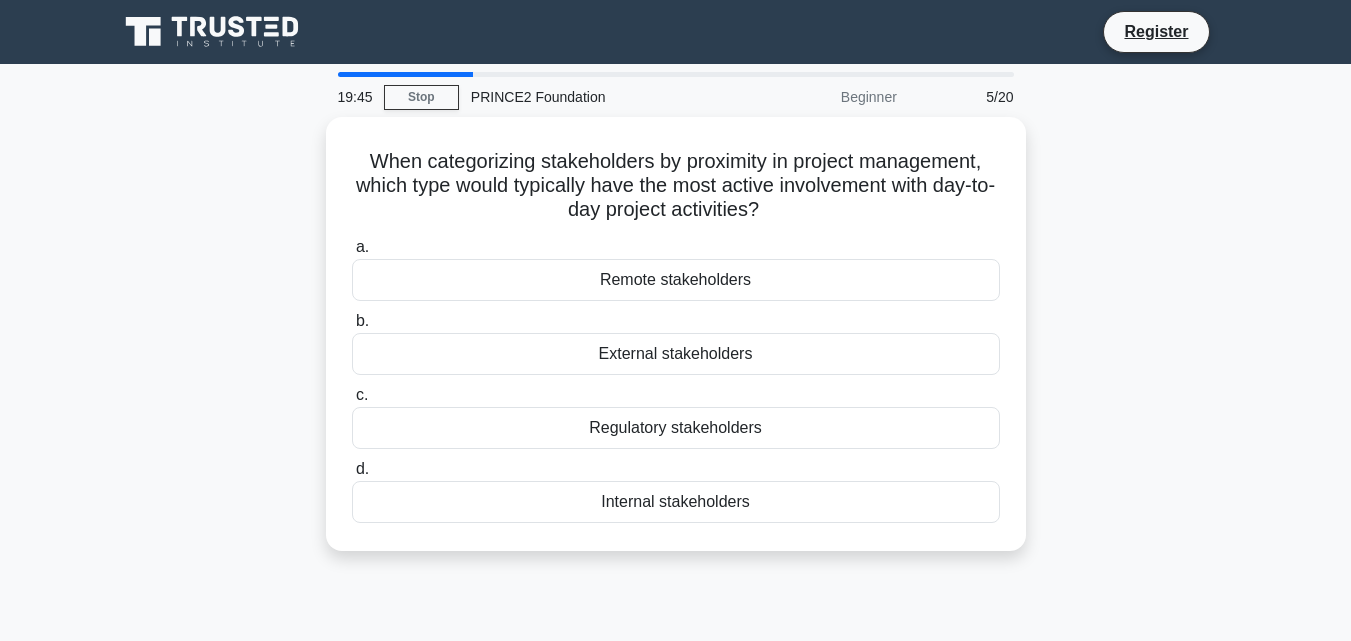 click on "a.
Remote stakeholders" at bounding box center (676, 268) 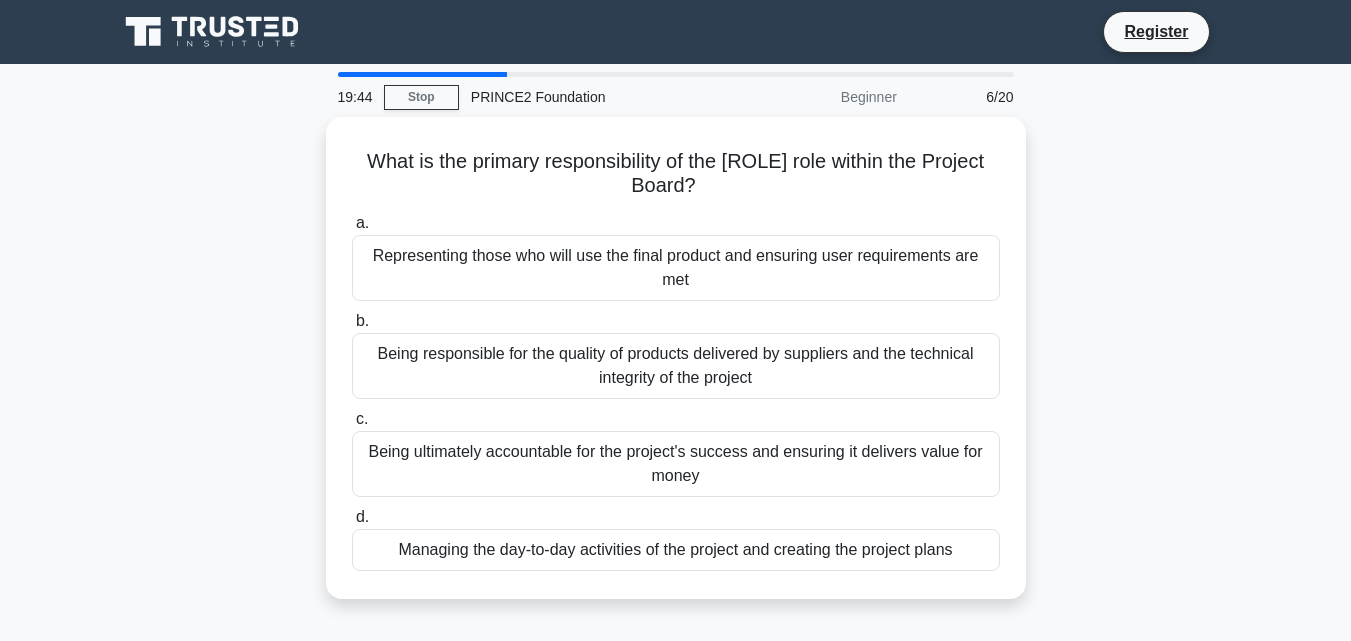 click on "Representing those who will use the final product and ensuring user requirements are met" at bounding box center [676, 268] 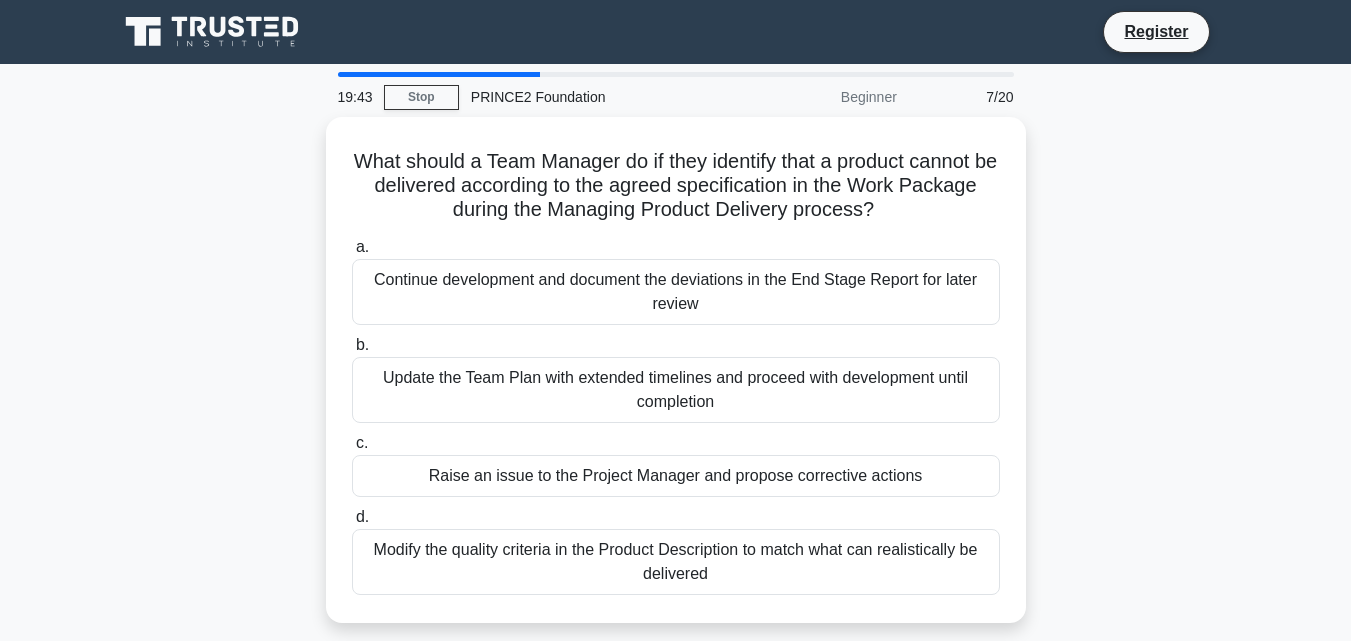 click on "a.
Continue development and document the deviations in the End Stage Report for later review" at bounding box center [676, 280] 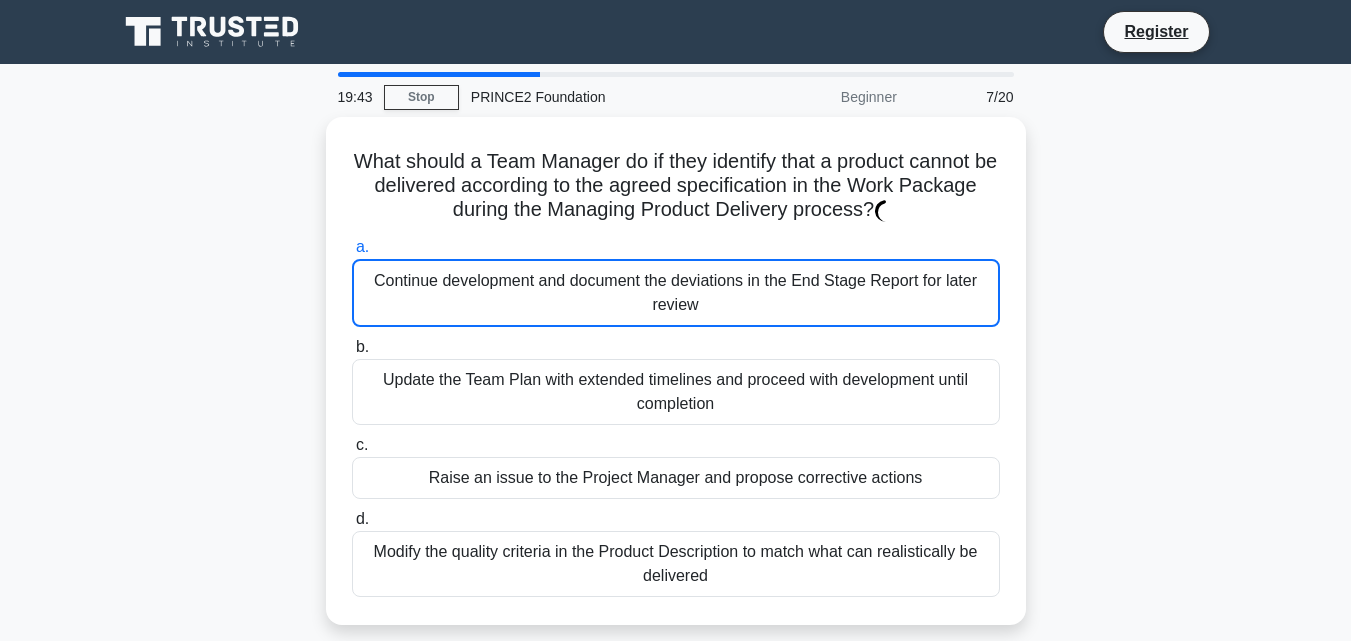 click on "a.
Continue development and document the deviations in the End Stage Report for later review" at bounding box center [676, 281] 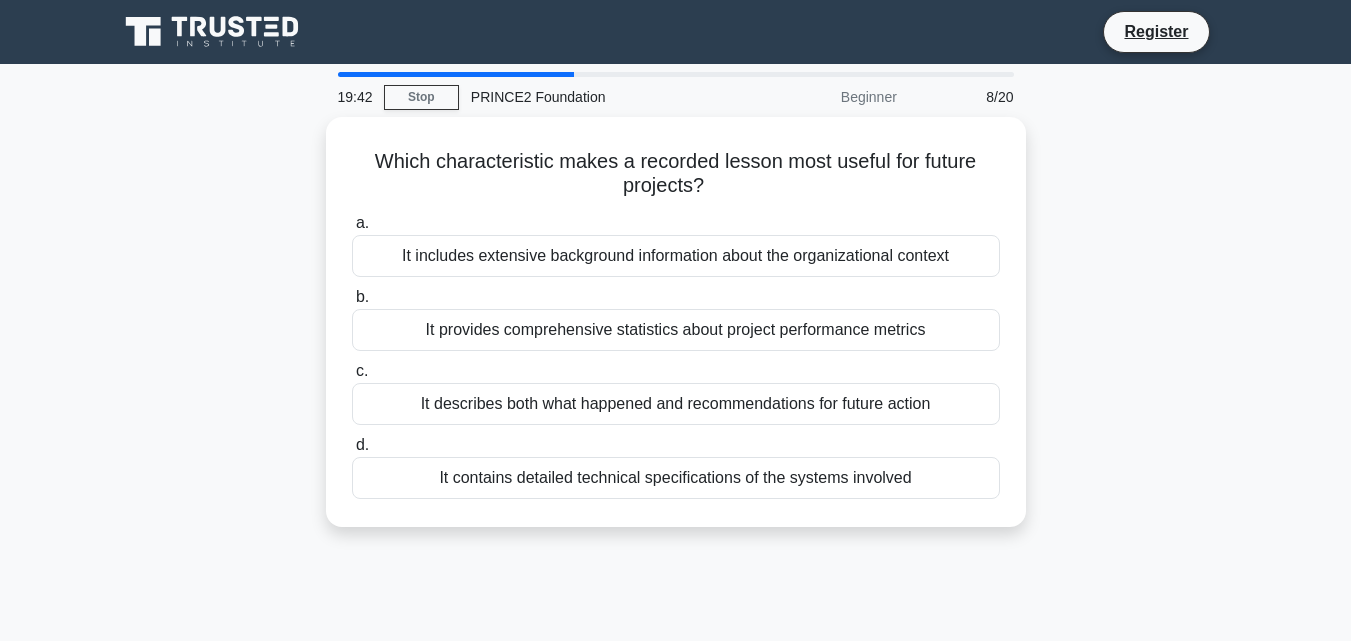 click on "It includes extensive background information about the organizational context" at bounding box center (676, 256) 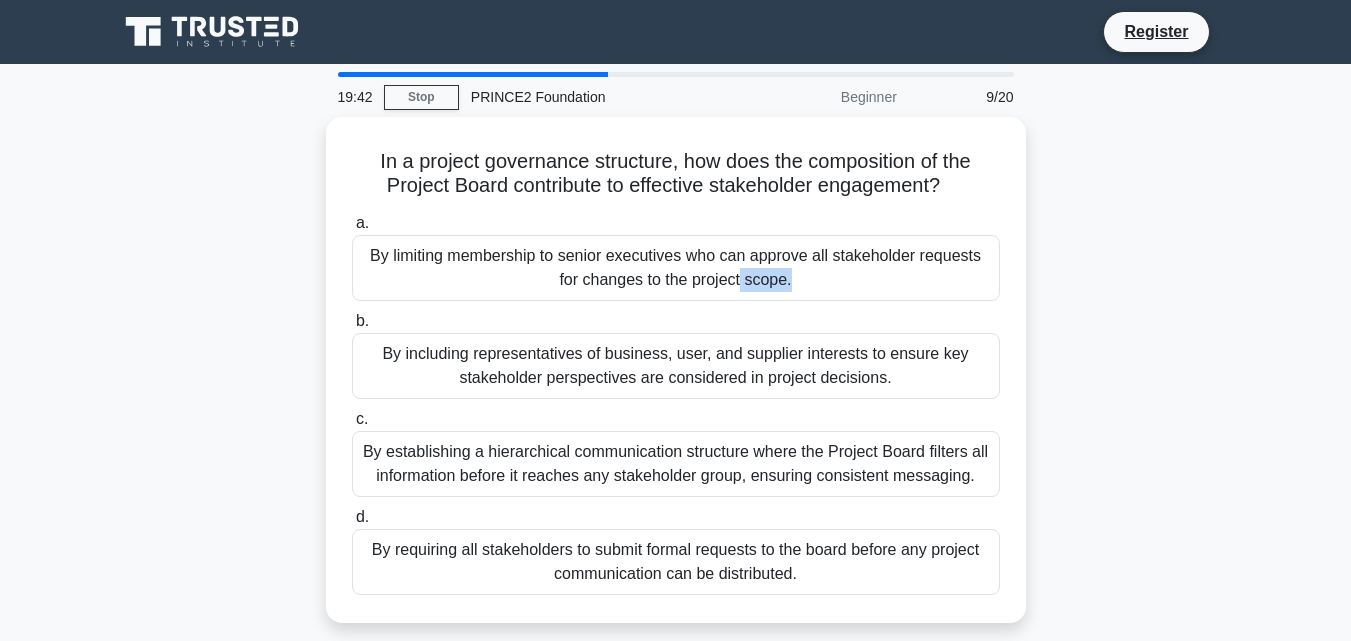 click on "By limiting membership to senior executives who can approve all stakeholder requests for changes to the project scope." at bounding box center [676, 268] 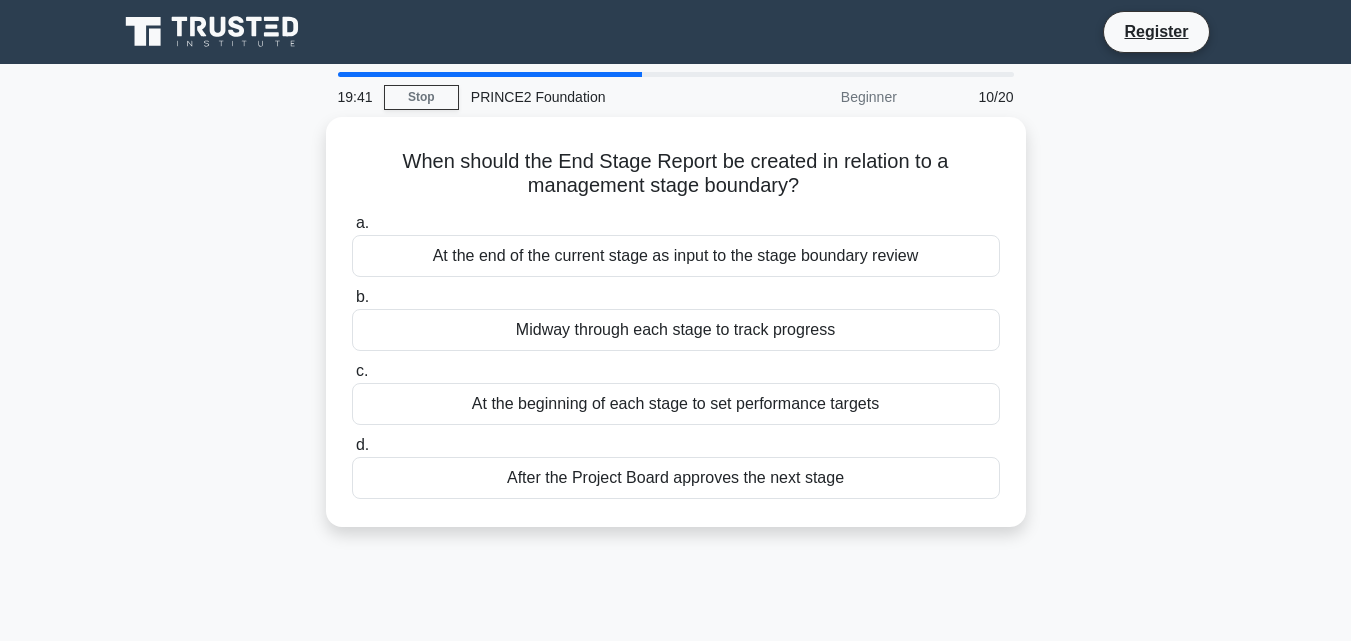 click on "At the end of the current stage as input to the stage boundary review" at bounding box center (676, 256) 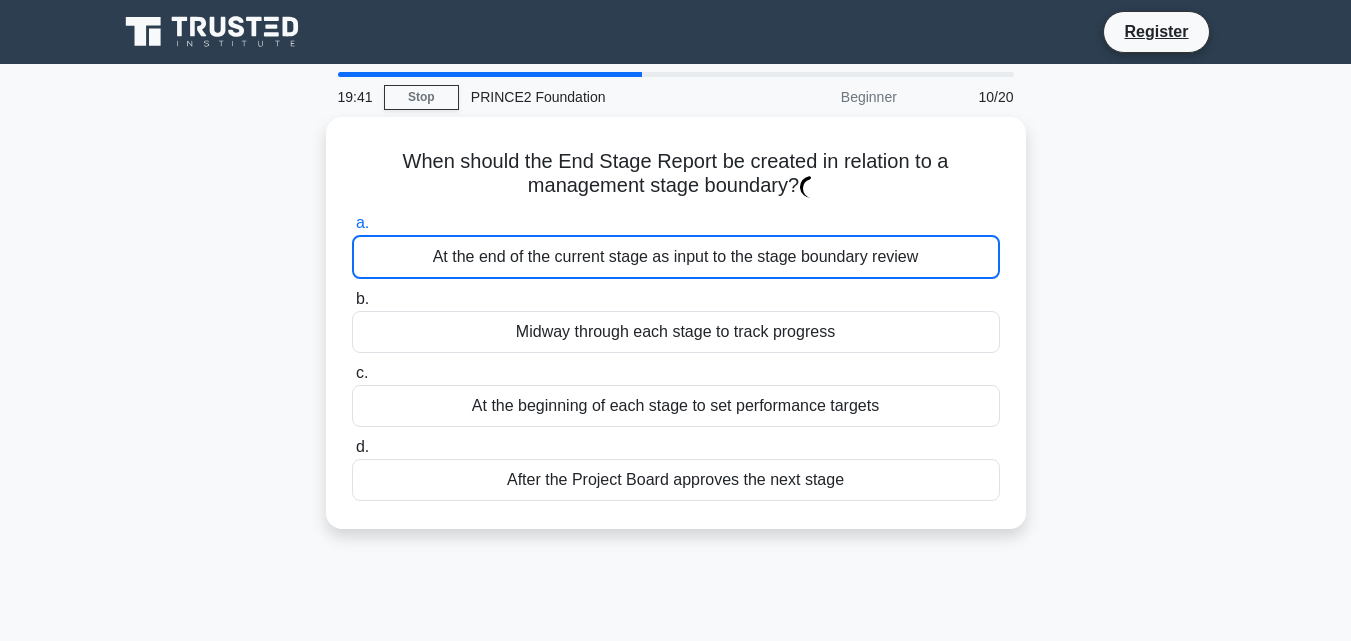 click on "At the end of the current stage as input to the stage boundary review" at bounding box center [676, 257] 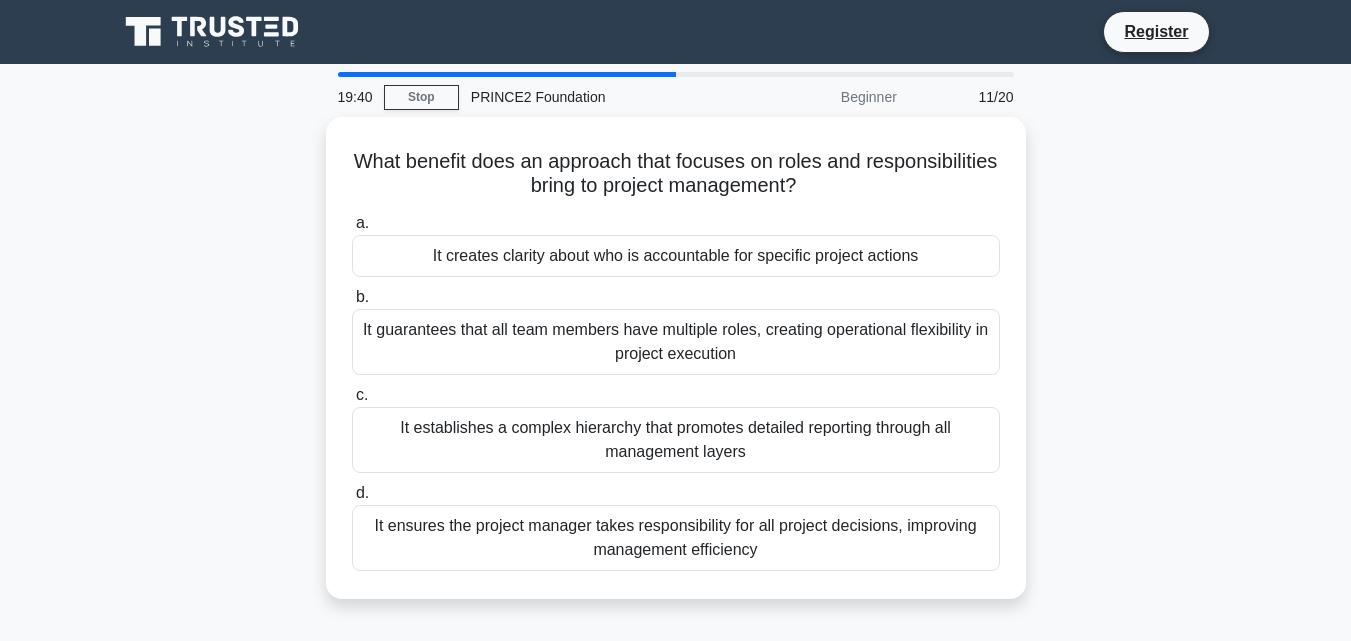 click on "It creates clarity about who is accountable for specific project actions" at bounding box center (676, 256) 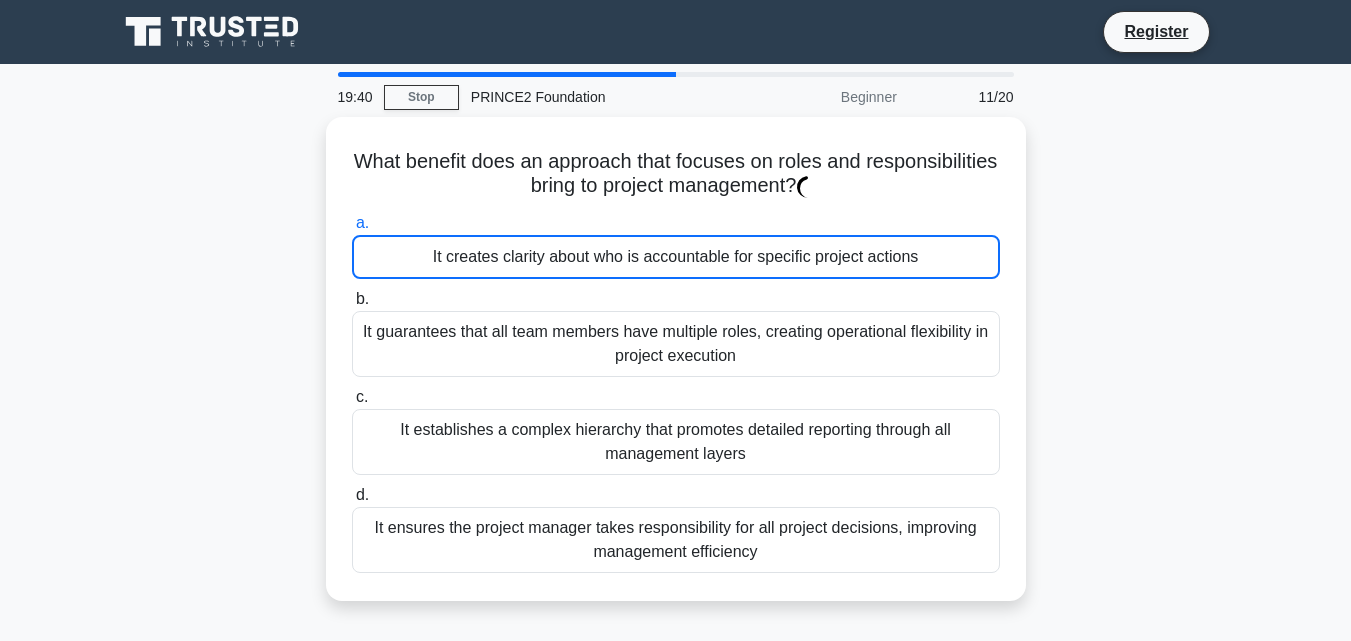 click on "It creates clarity about who is accountable for specific project actions" at bounding box center [676, 257] 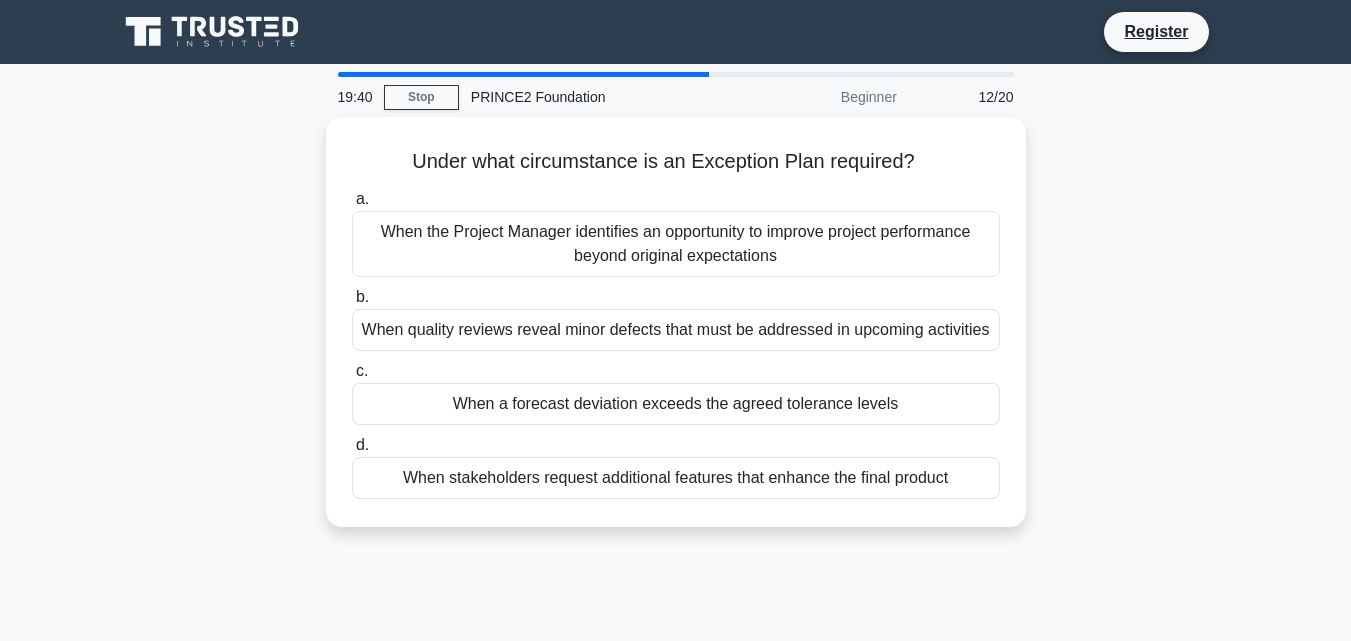 click on "When the Project Manager identifies an opportunity to improve project performance beyond original expectations" at bounding box center [676, 244] 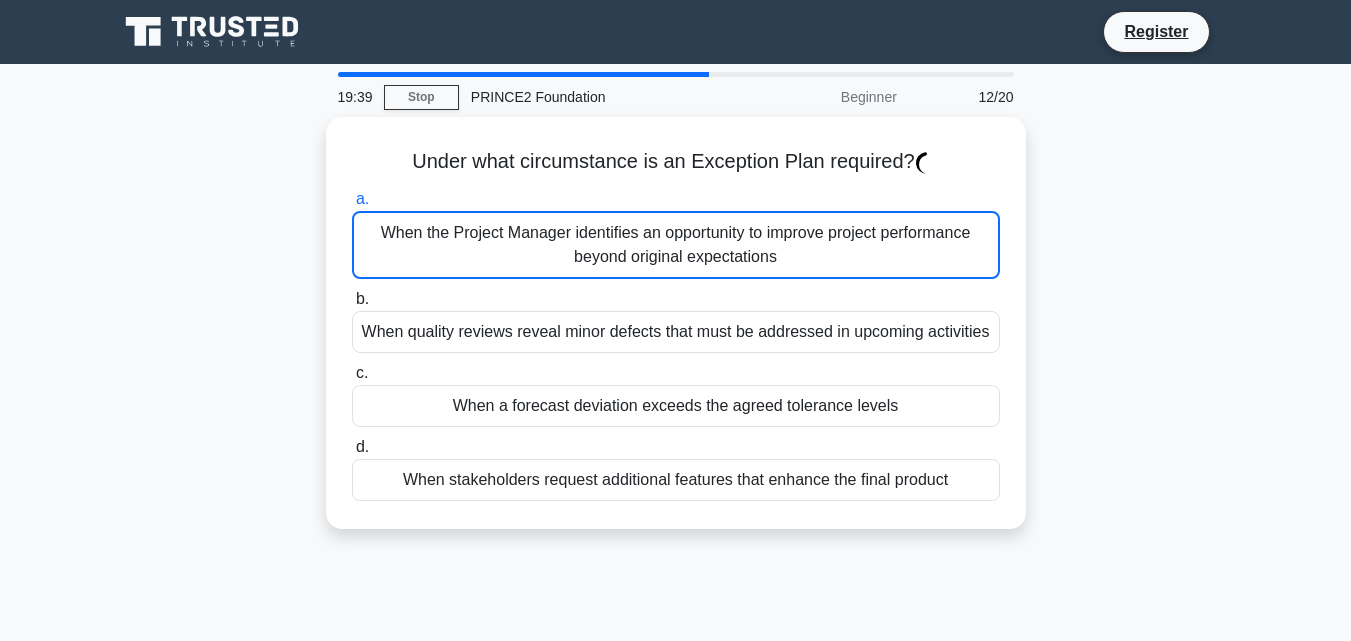 click on "When the Project Manager identifies an opportunity to improve project performance beyond original expectations" at bounding box center (676, 245) 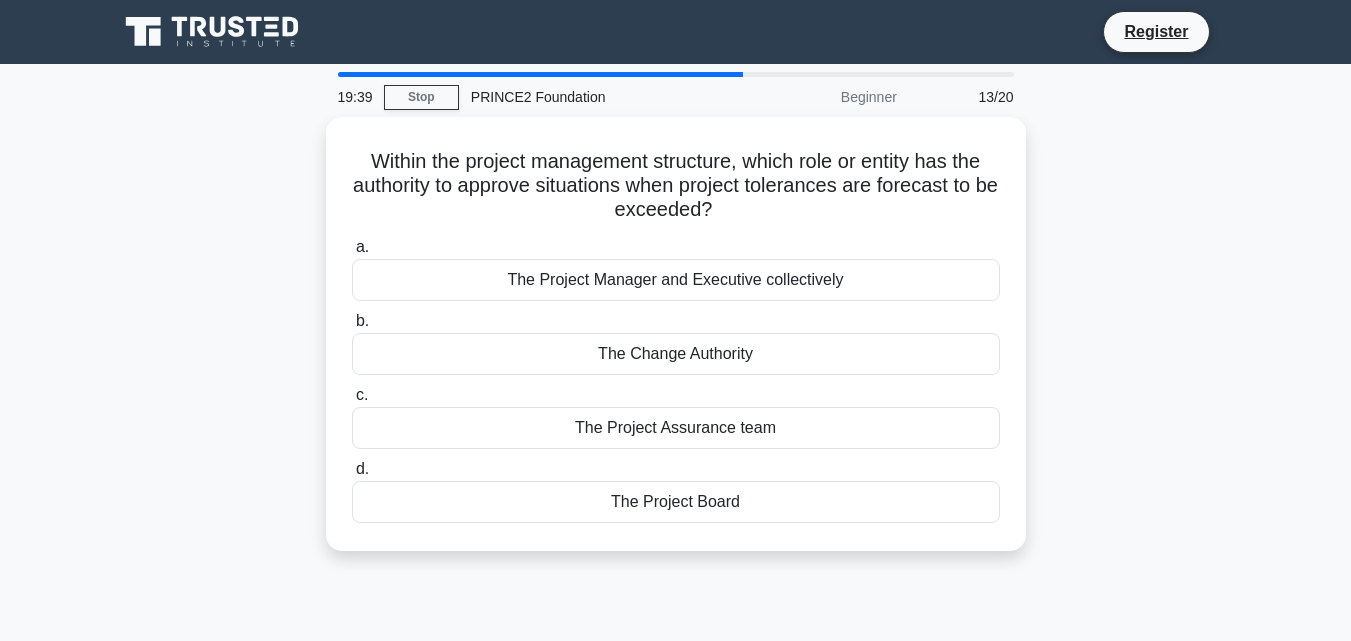 click on "a.
The Project Manager and Executive collectively" at bounding box center [676, 268] 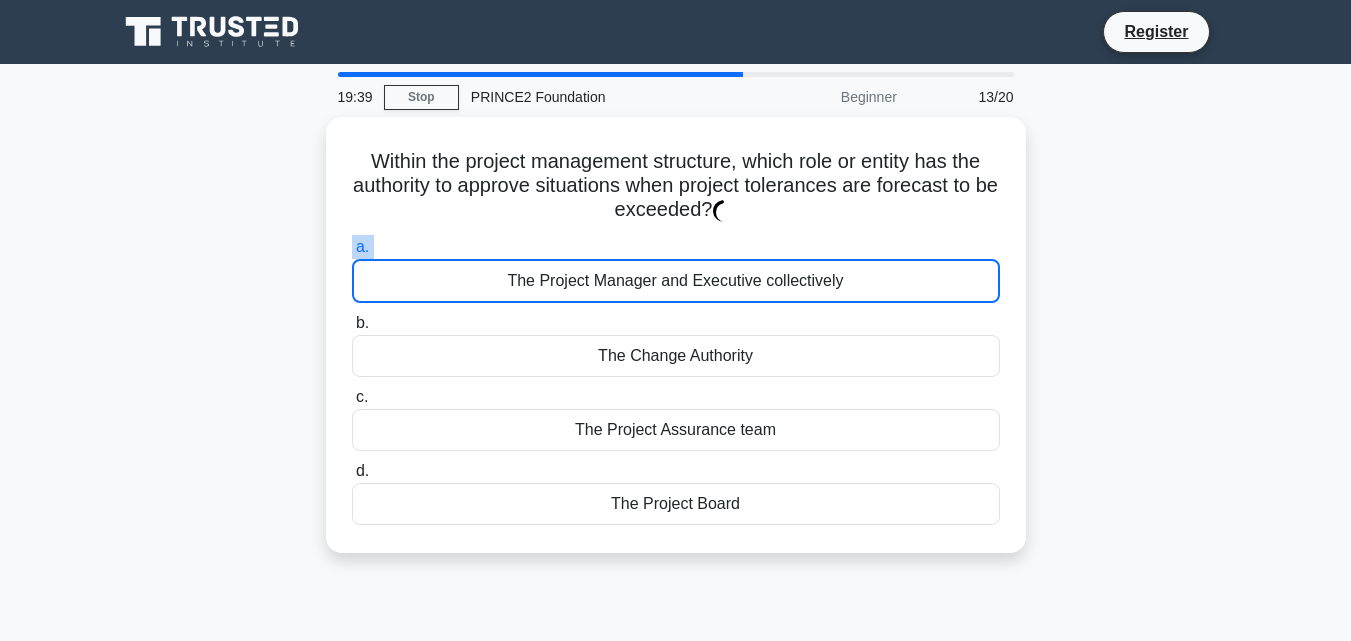 click on "a.
The Project Manager and Executive collectively" at bounding box center [676, 269] 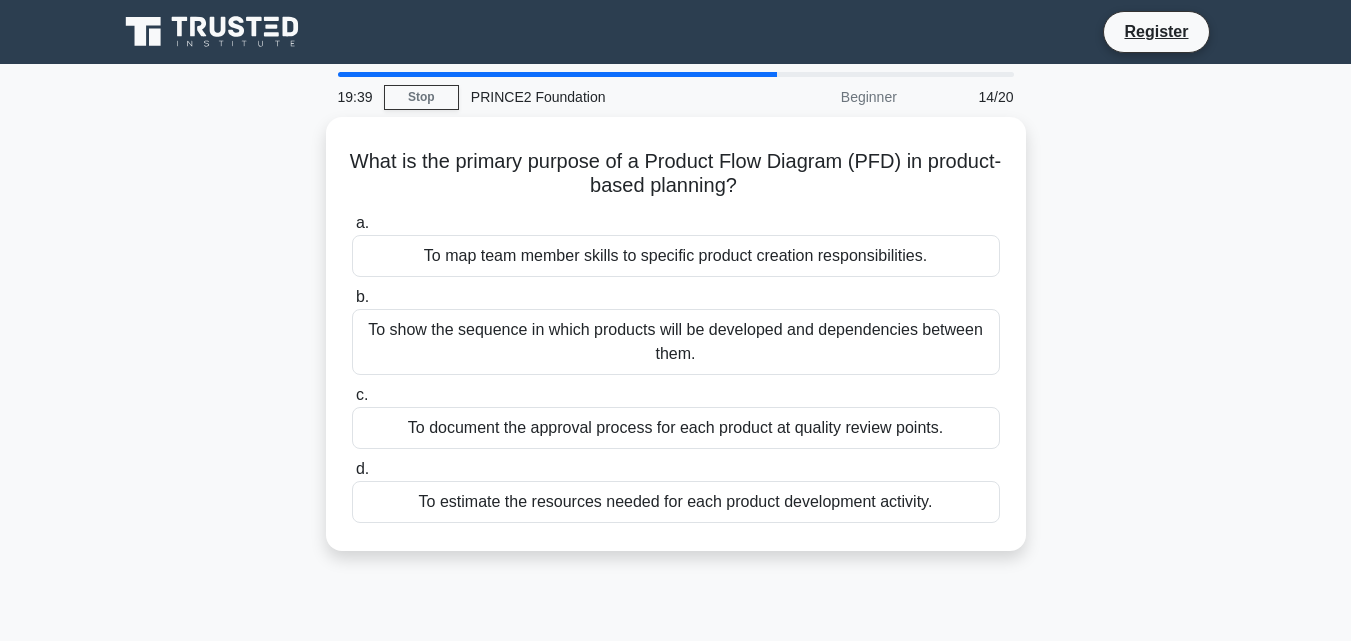 click on "To map team member skills to specific product creation responsibilities." at bounding box center (676, 256) 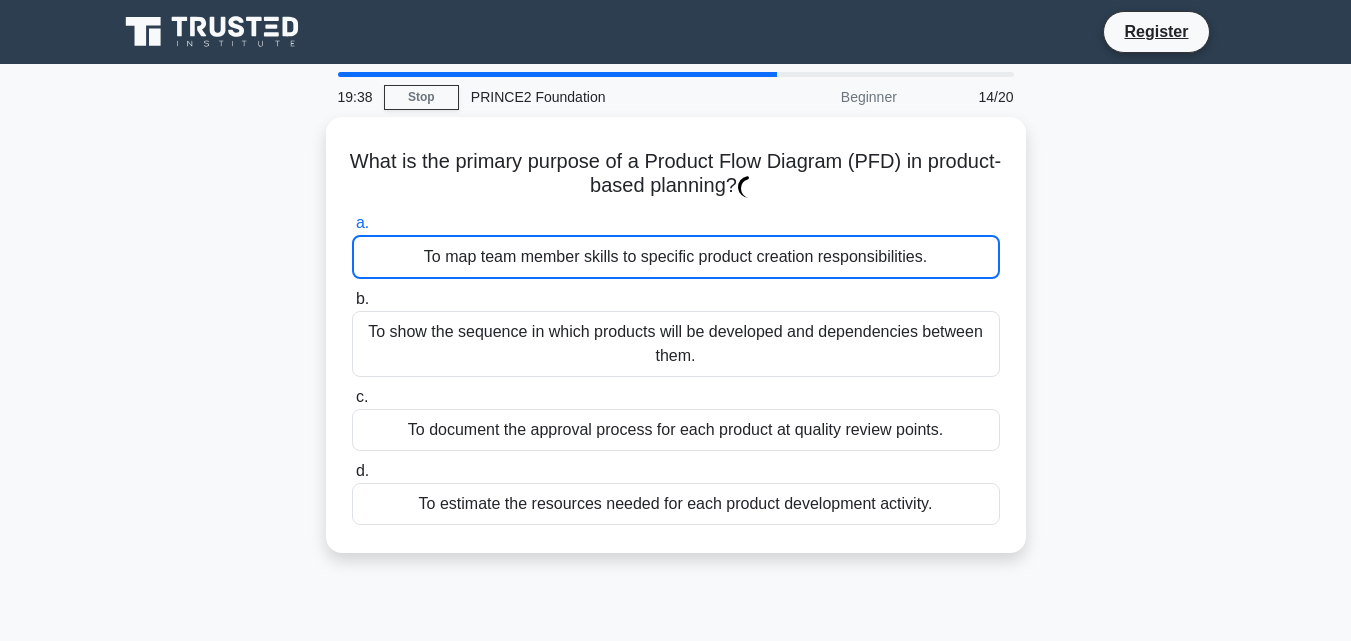 click on "To map team member skills to specific product creation responsibilities." at bounding box center (676, 257) 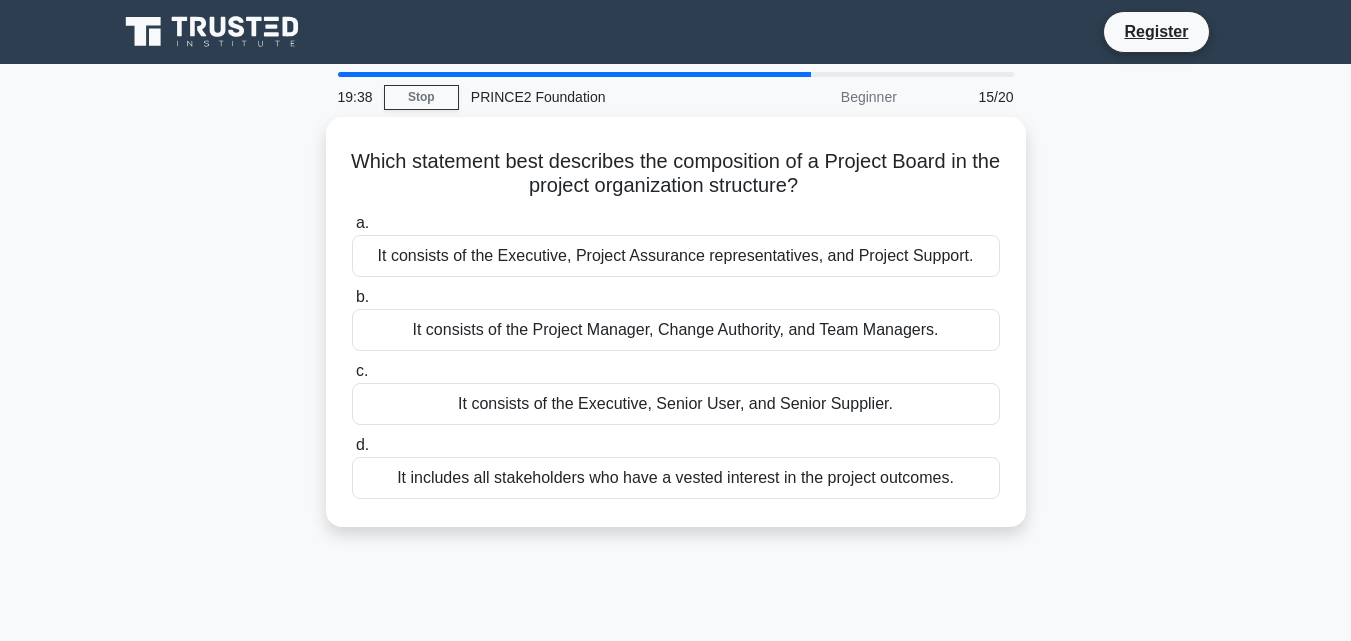 click on "It consists of the Executive, Project Assurance representatives, and Project Support." at bounding box center (676, 256) 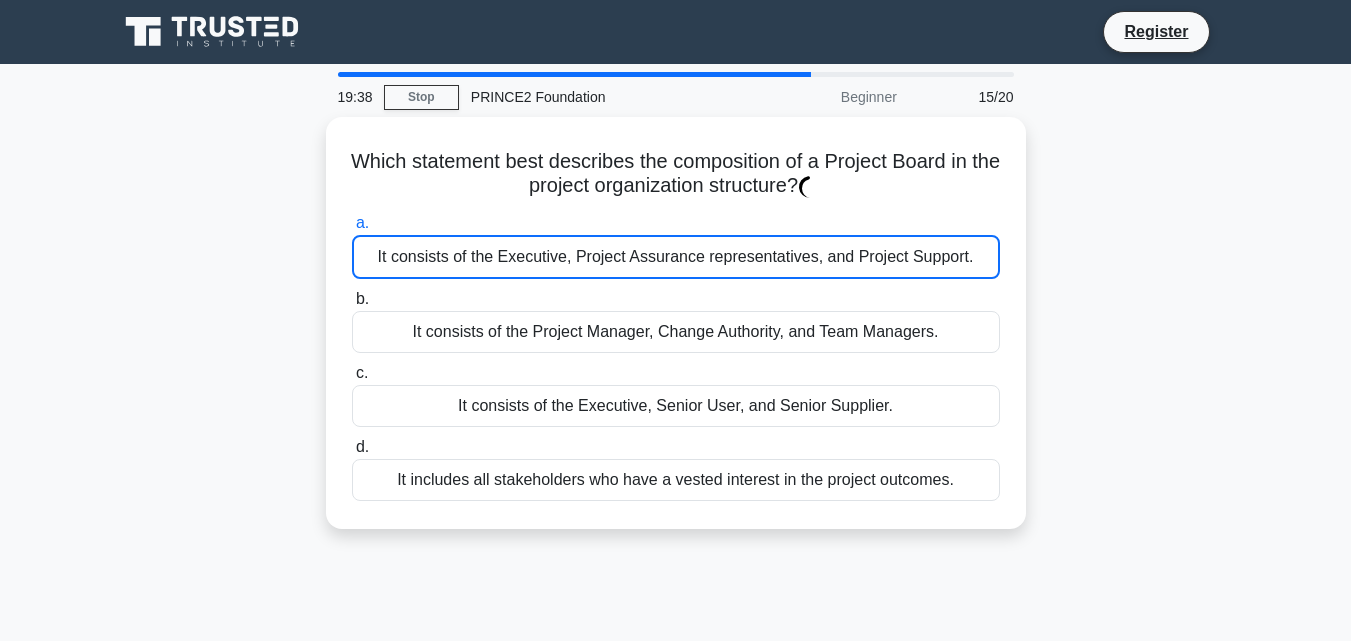 click on "It consists of the Executive, Project Assurance representatives, and Project Support." at bounding box center (676, 257) 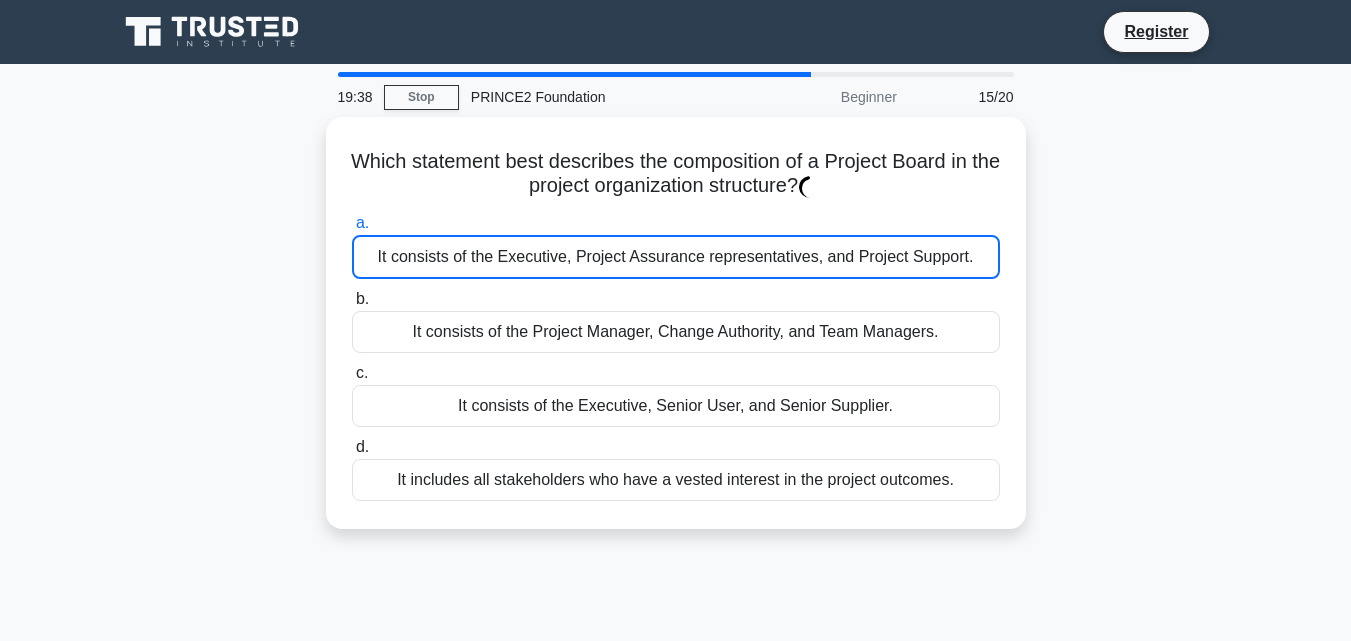 click on "a.
It consists of the Executive, Project Assurance representatives, and Project Support." at bounding box center (352, 223) 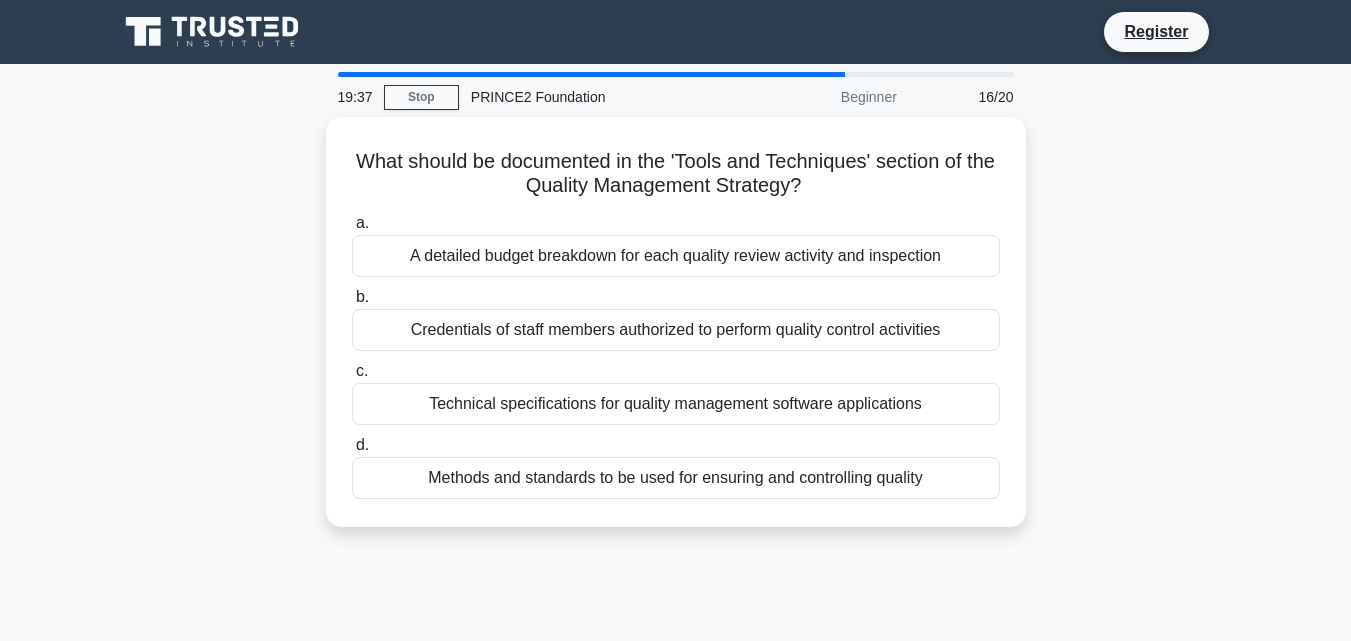 click on "A detailed budget breakdown for each quality review activity and inspection" at bounding box center (676, 256) 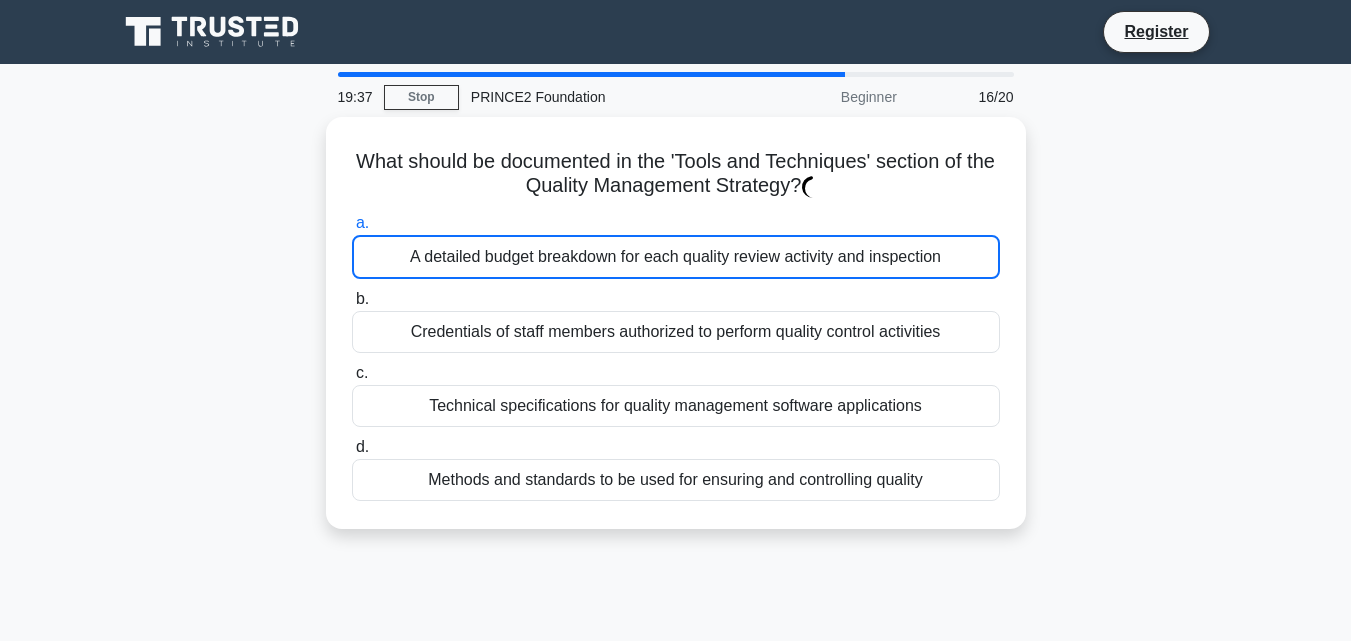 click on "A detailed budget breakdown for each quality review activity and inspection" at bounding box center [676, 257] 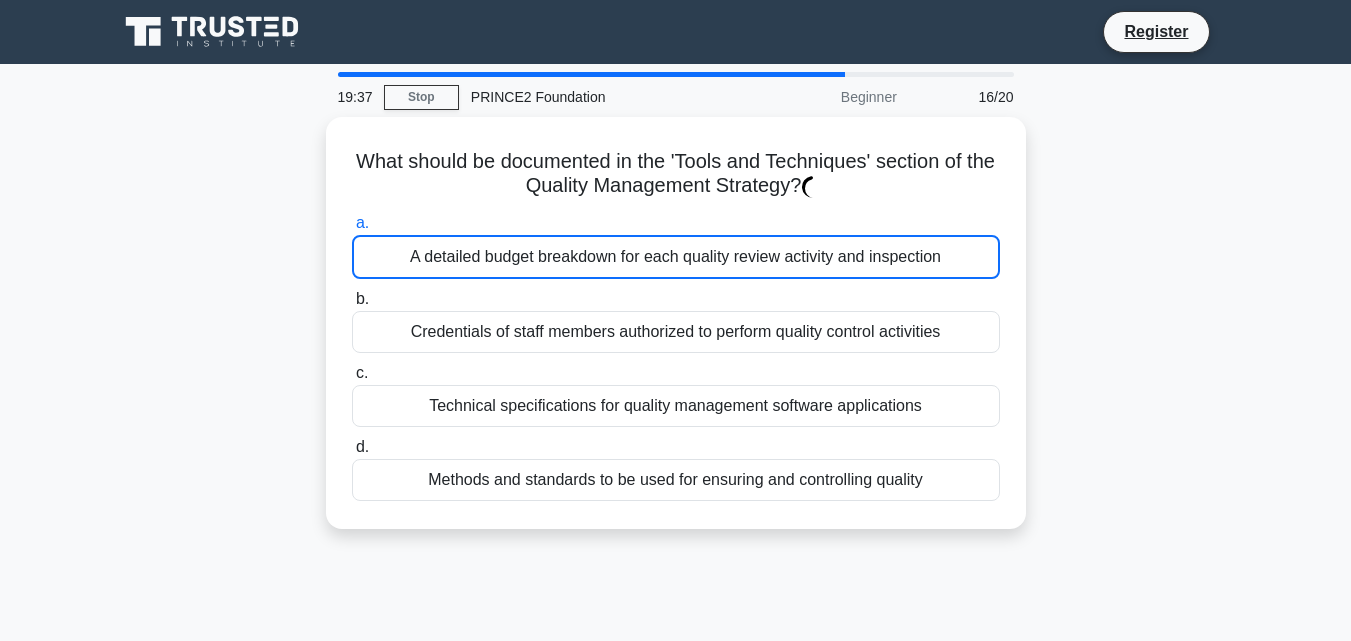 click on "a.
A detailed budget breakdown for each quality review activity and inspection" at bounding box center (352, 223) 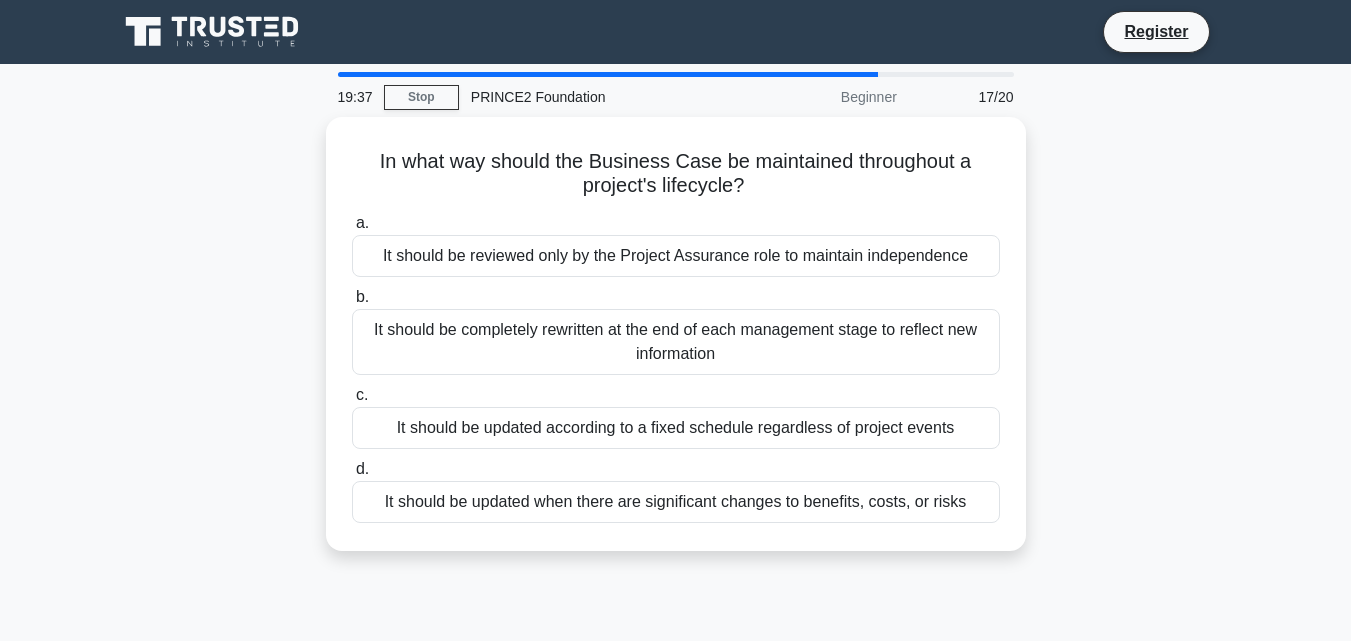 click on "It should be reviewed only by the Project Assurance role to maintain independence" at bounding box center [676, 256] 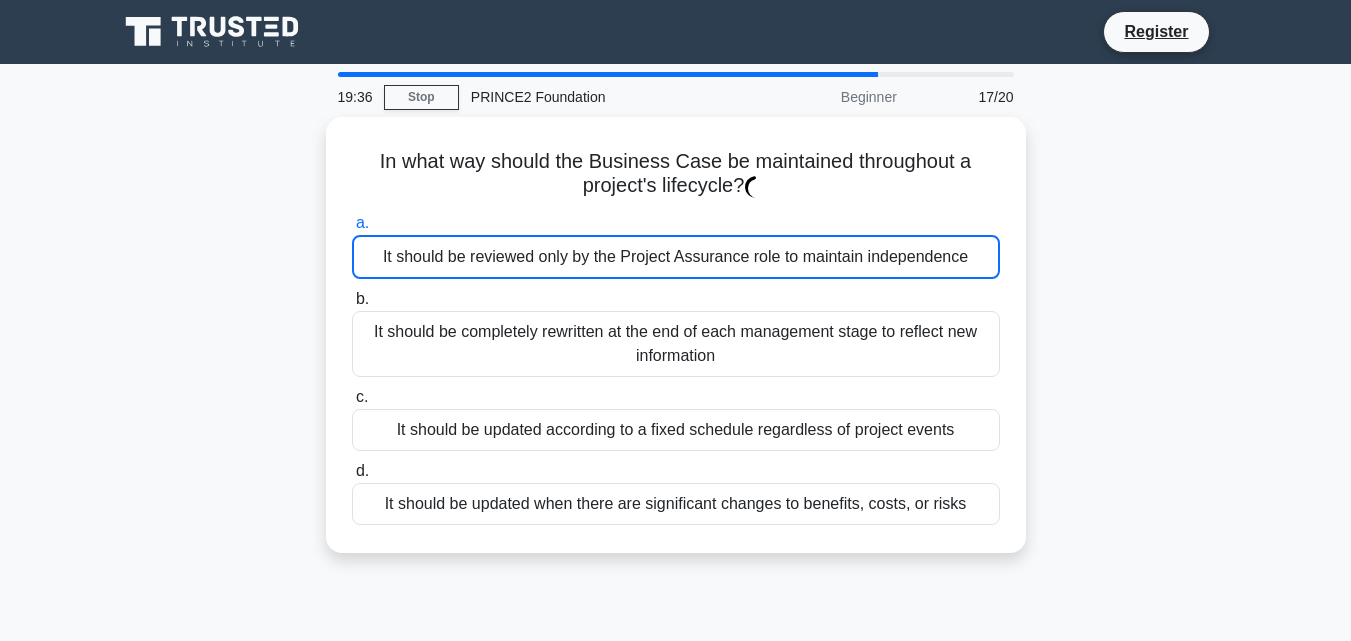 click on "It should be reviewed only by the Project Assurance role to maintain independence" at bounding box center (676, 257) 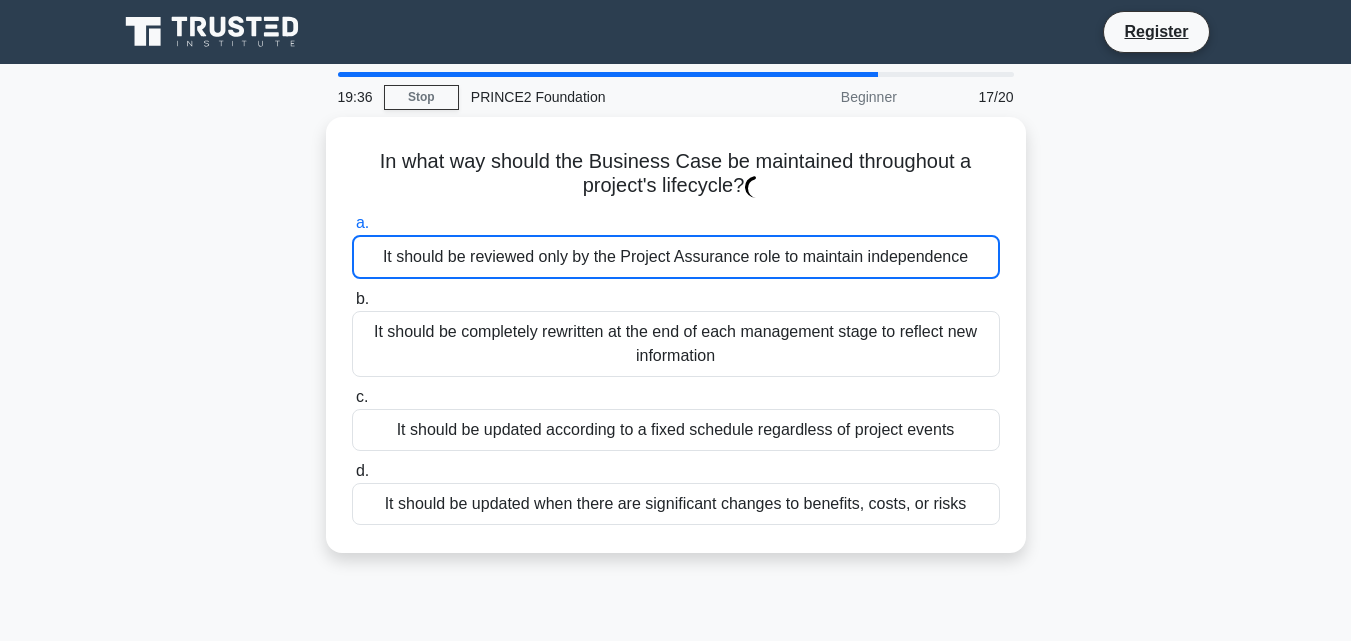 click on "a.
It should be reviewed only by the Project Assurance role to maintain independence" at bounding box center (352, 223) 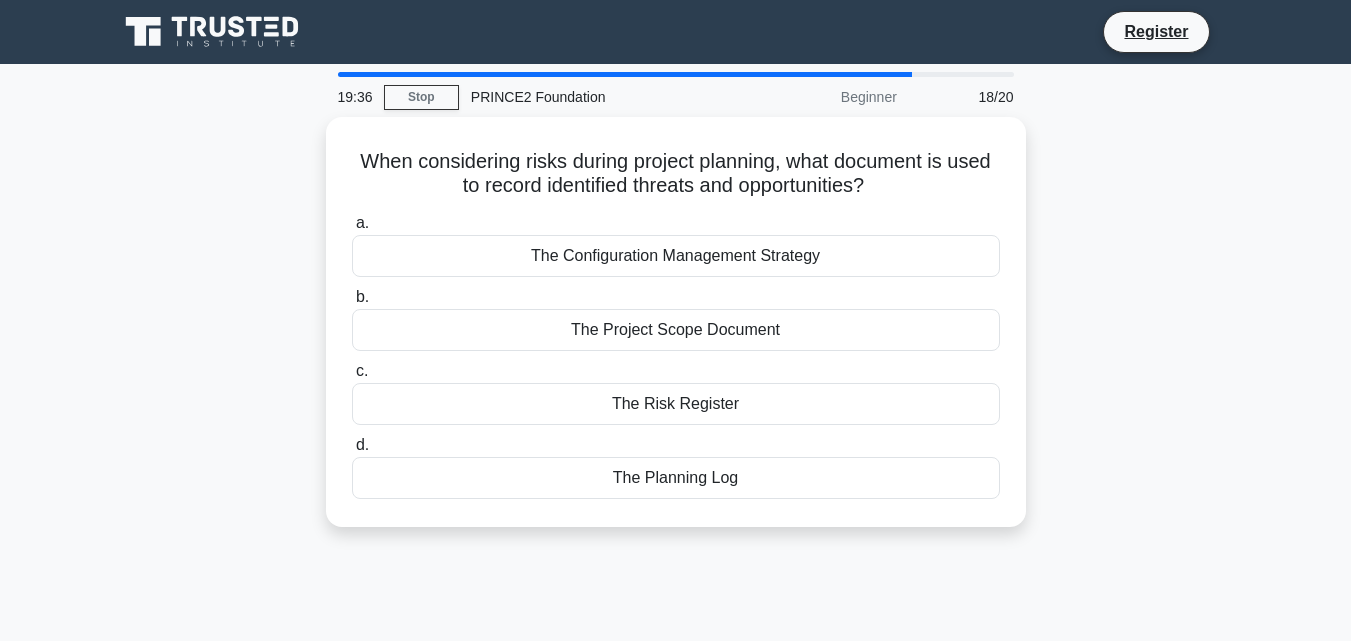 click on "The Configuration Management Strategy" at bounding box center (676, 256) 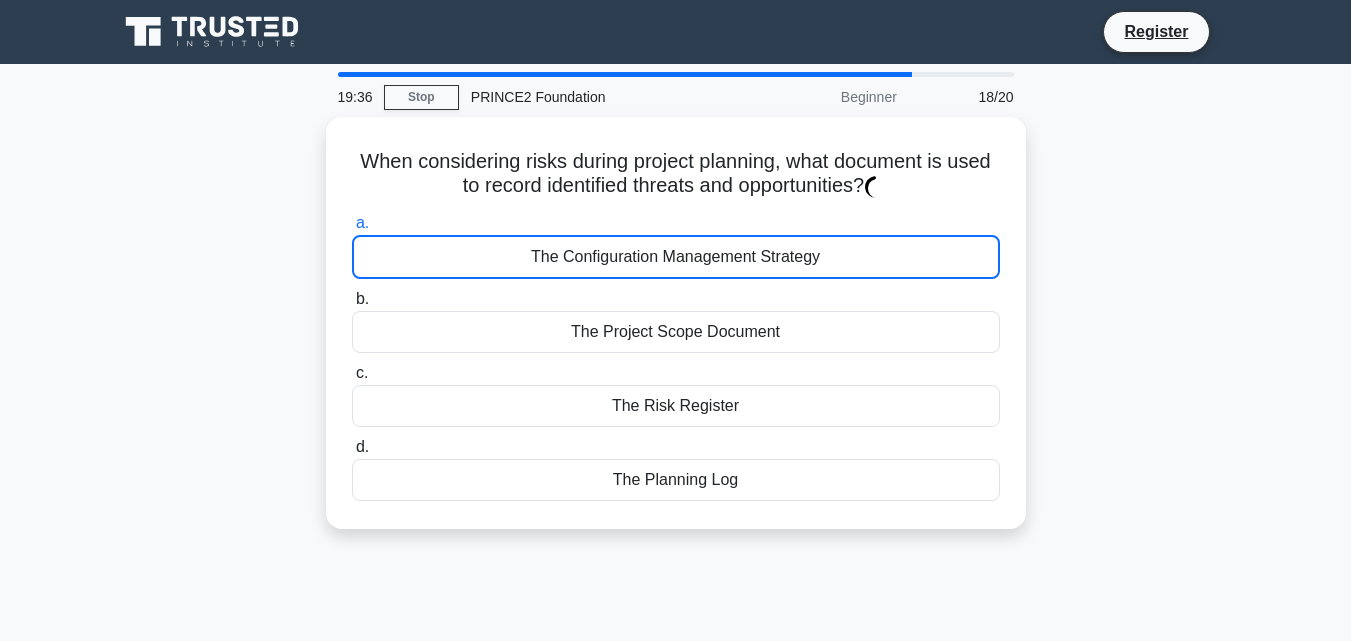 click on "The Configuration Management Strategy" at bounding box center [676, 257] 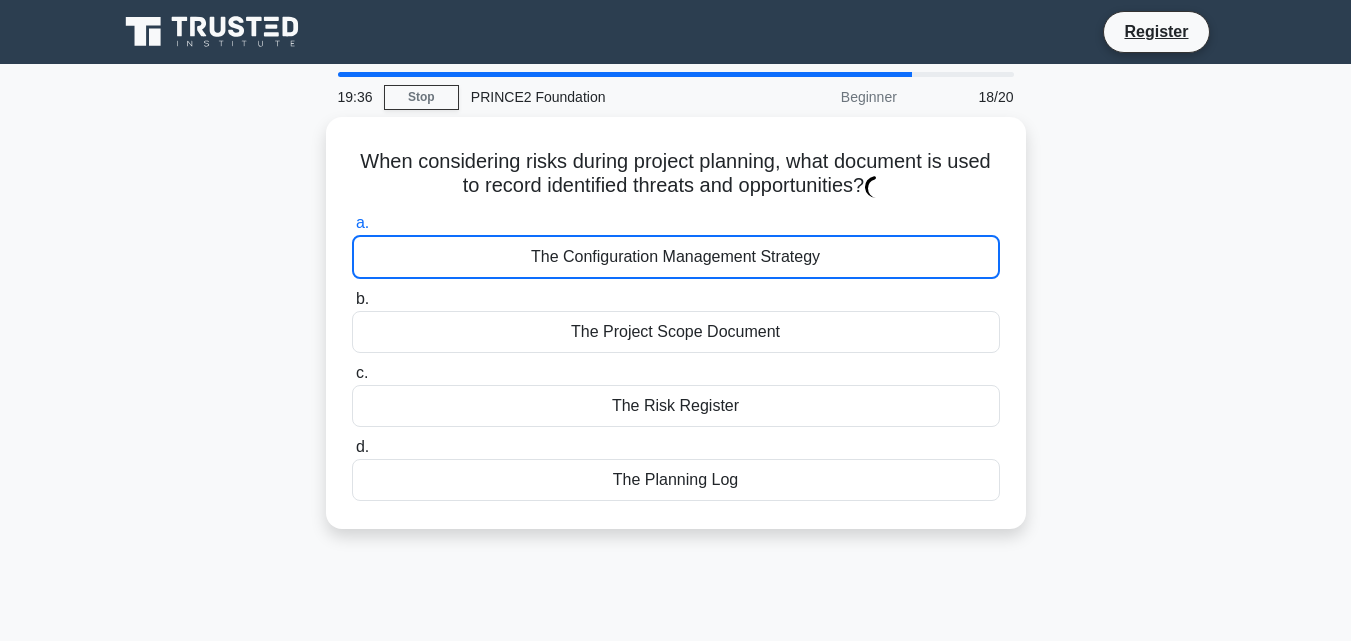 click on "a.
The Configuration Management Strategy" at bounding box center [352, 223] 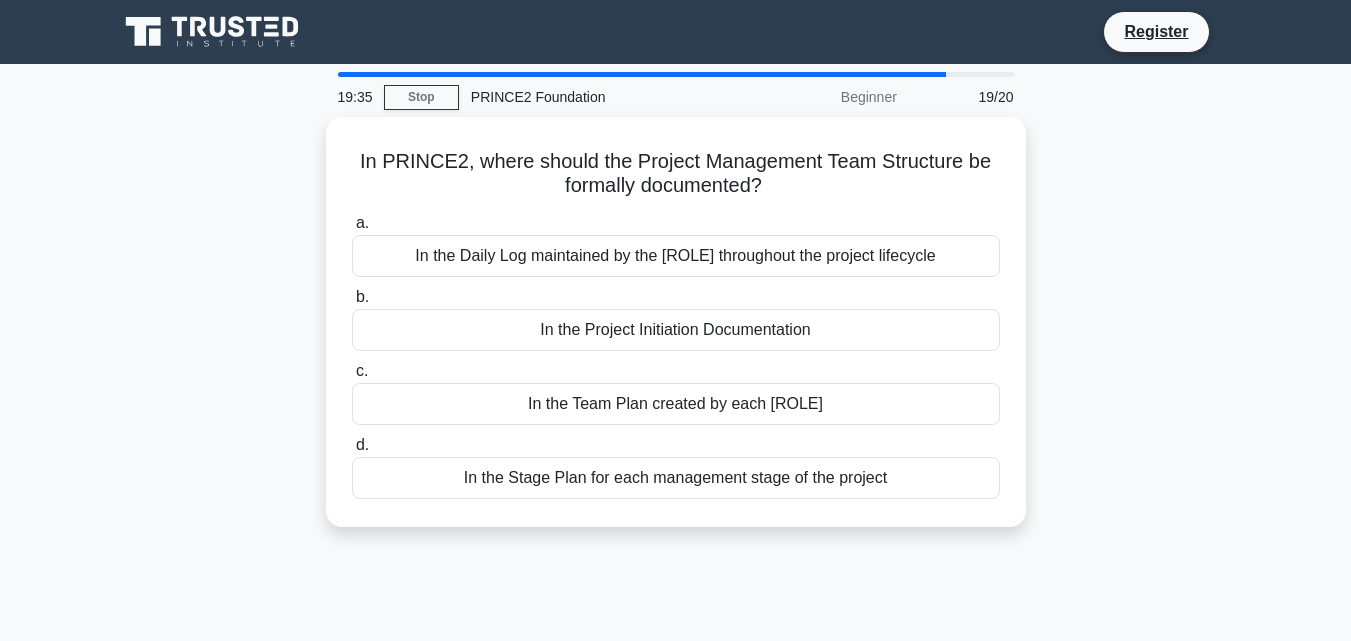 click on "In the Daily Log maintained by the Project Manager throughout the project lifecycle" at bounding box center [676, 256] 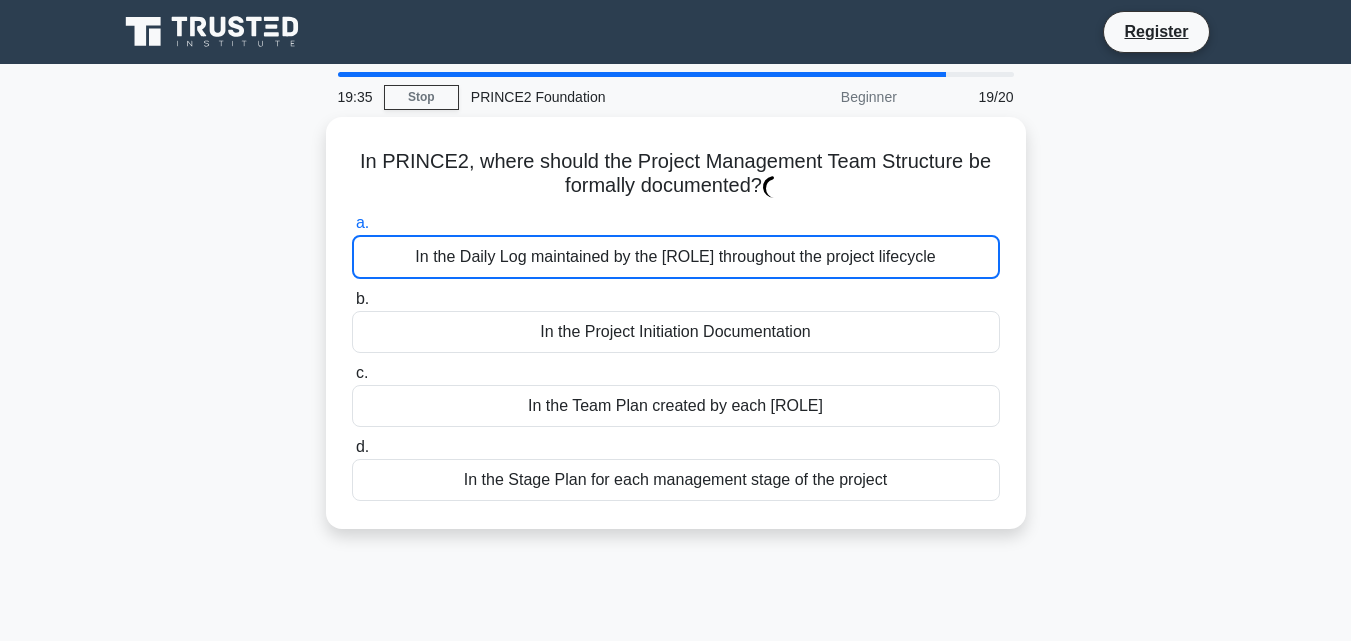 click on "In the Daily Log maintained by the Project Manager throughout the project lifecycle" at bounding box center [676, 257] 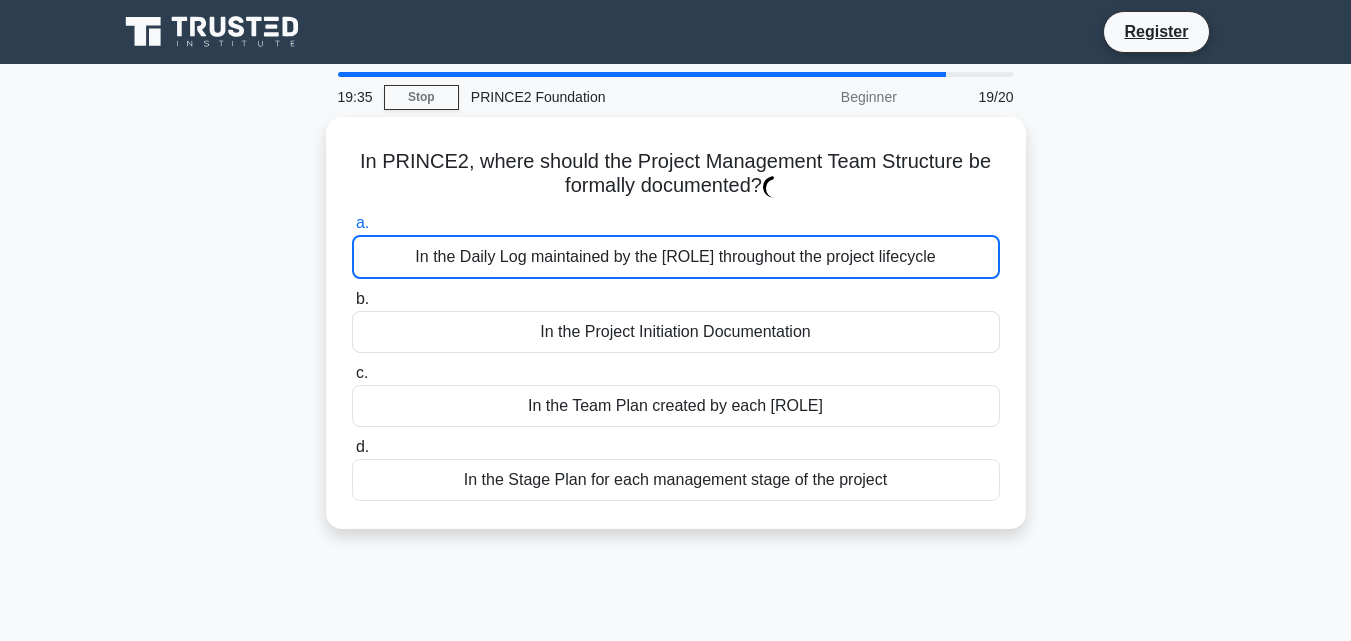 click on "a.
In the Daily Log maintained by the Project Manager throughout the project lifecycle" at bounding box center [352, 223] 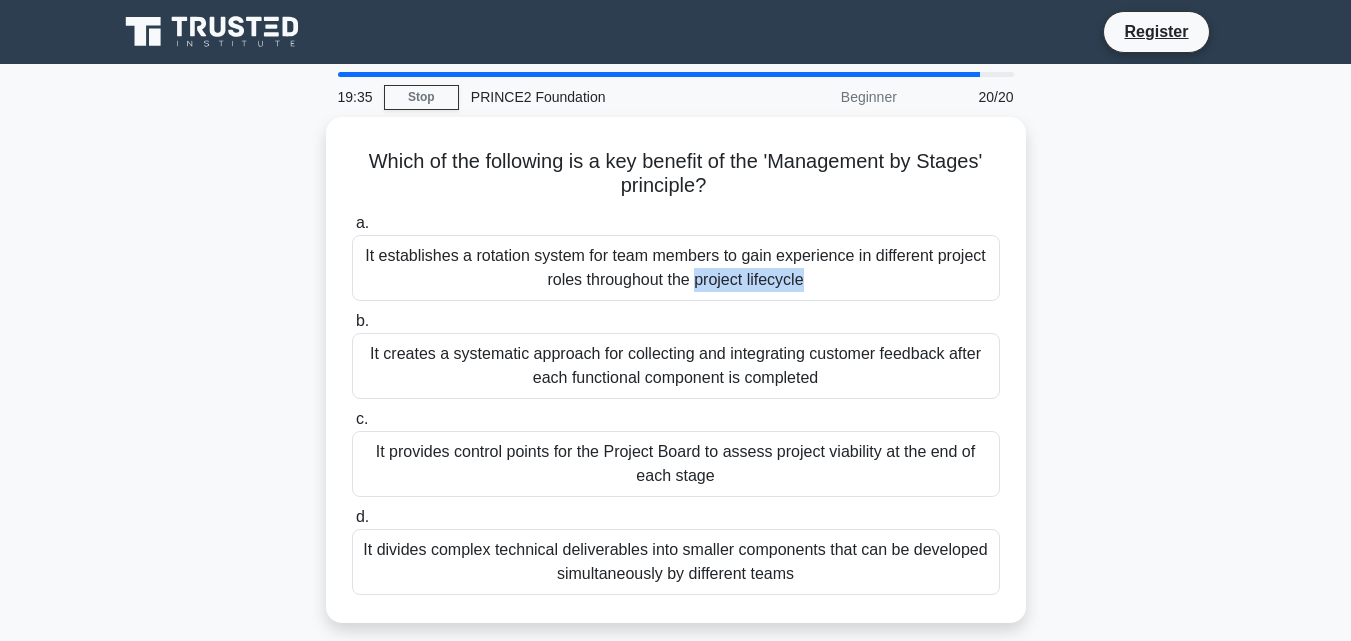 click on "It establishes a rotation system for team members to gain experience in different project roles throughout the project lifecycle" at bounding box center (676, 268) 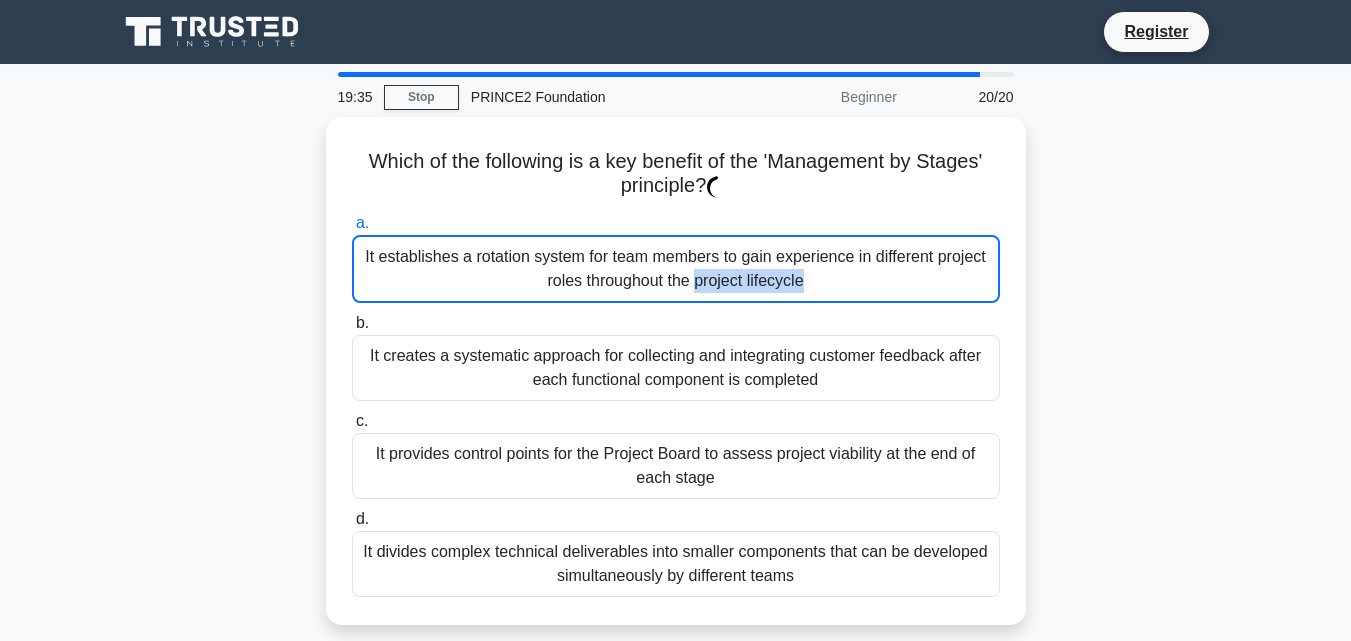 click on "It establishes a rotation system for team members to gain experience in different project roles throughout the project lifecycle" at bounding box center (676, 269) 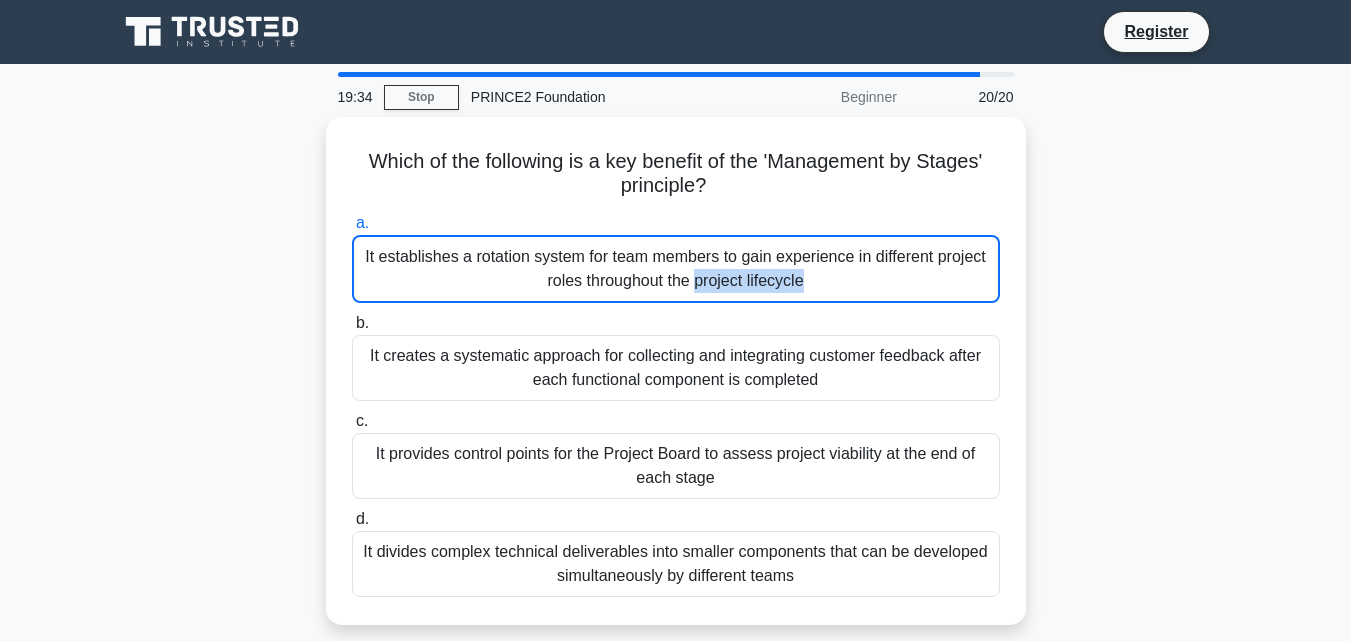 click on "It establishes a rotation system for team members to gain experience in different project roles throughout the project lifecycle" at bounding box center (676, 269) 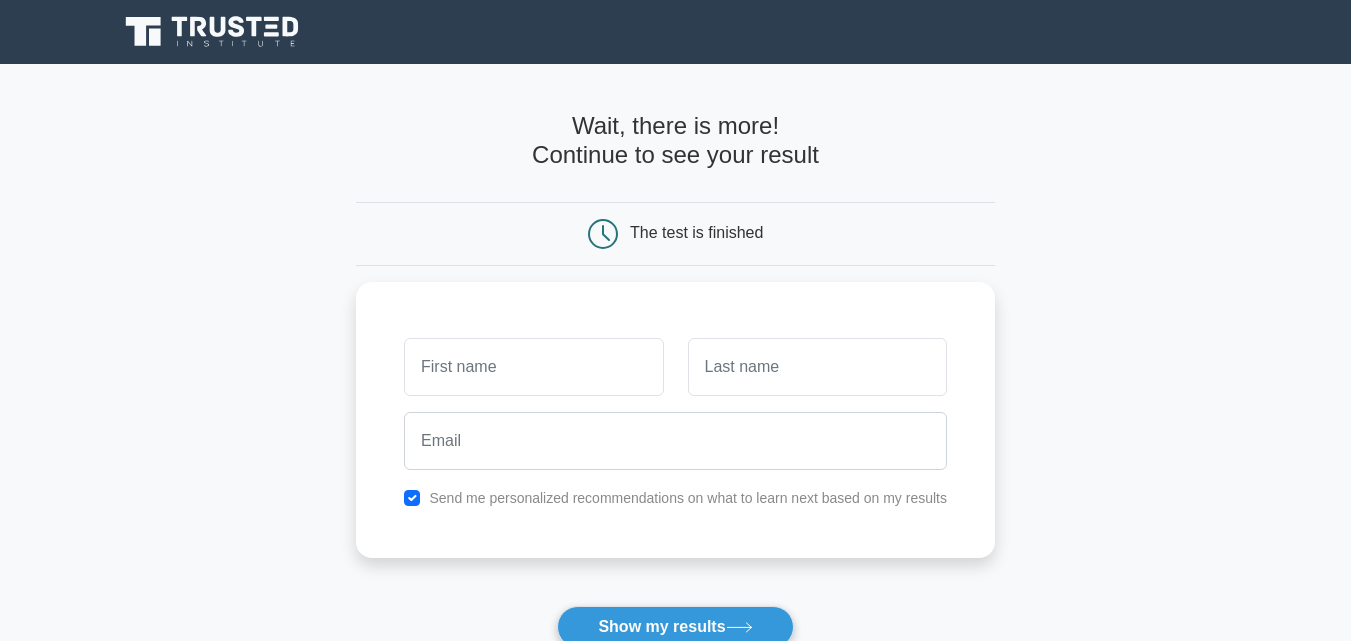 scroll, scrollTop: 0, scrollLeft: 0, axis: both 